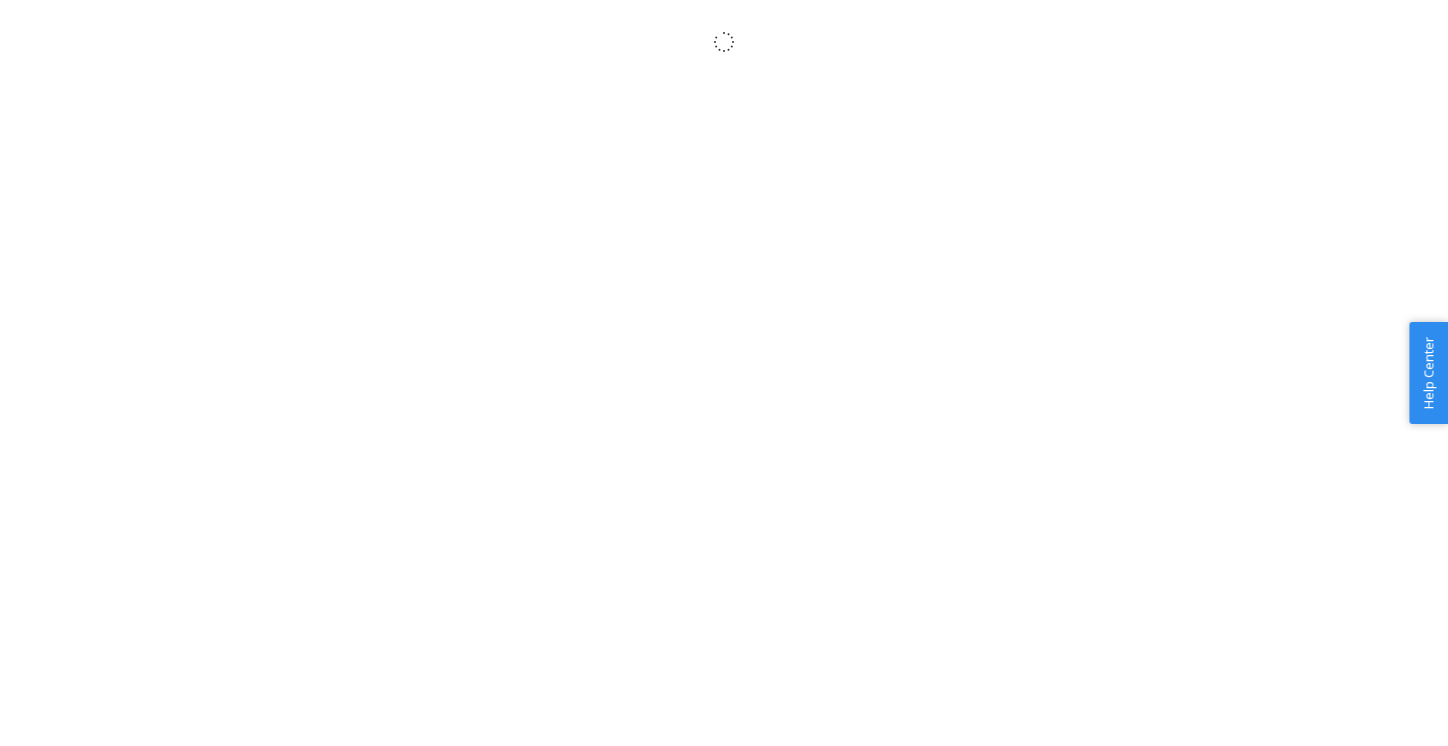 scroll, scrollTop: 0, scrollLeft: 0, axis: both 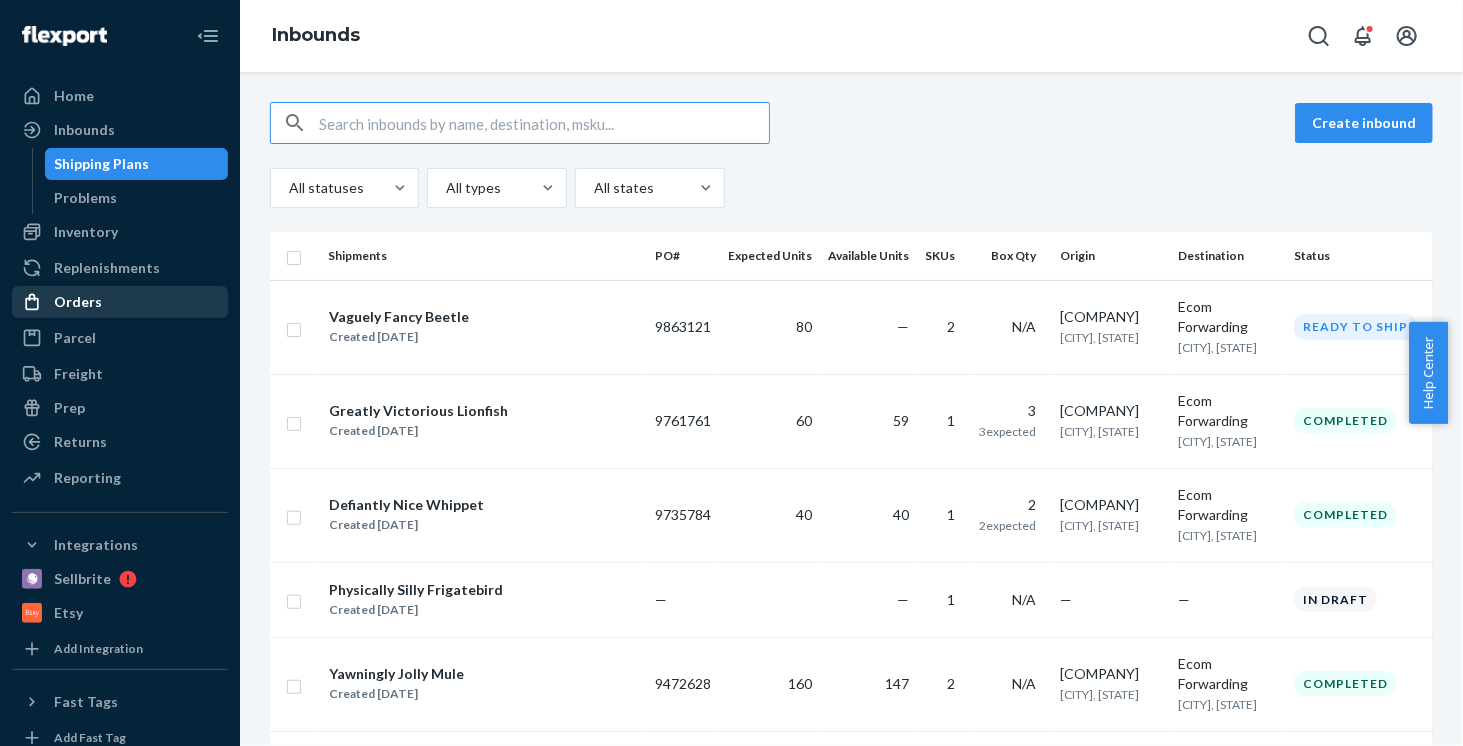 click on "Orders" at bounding box center (78, 302) 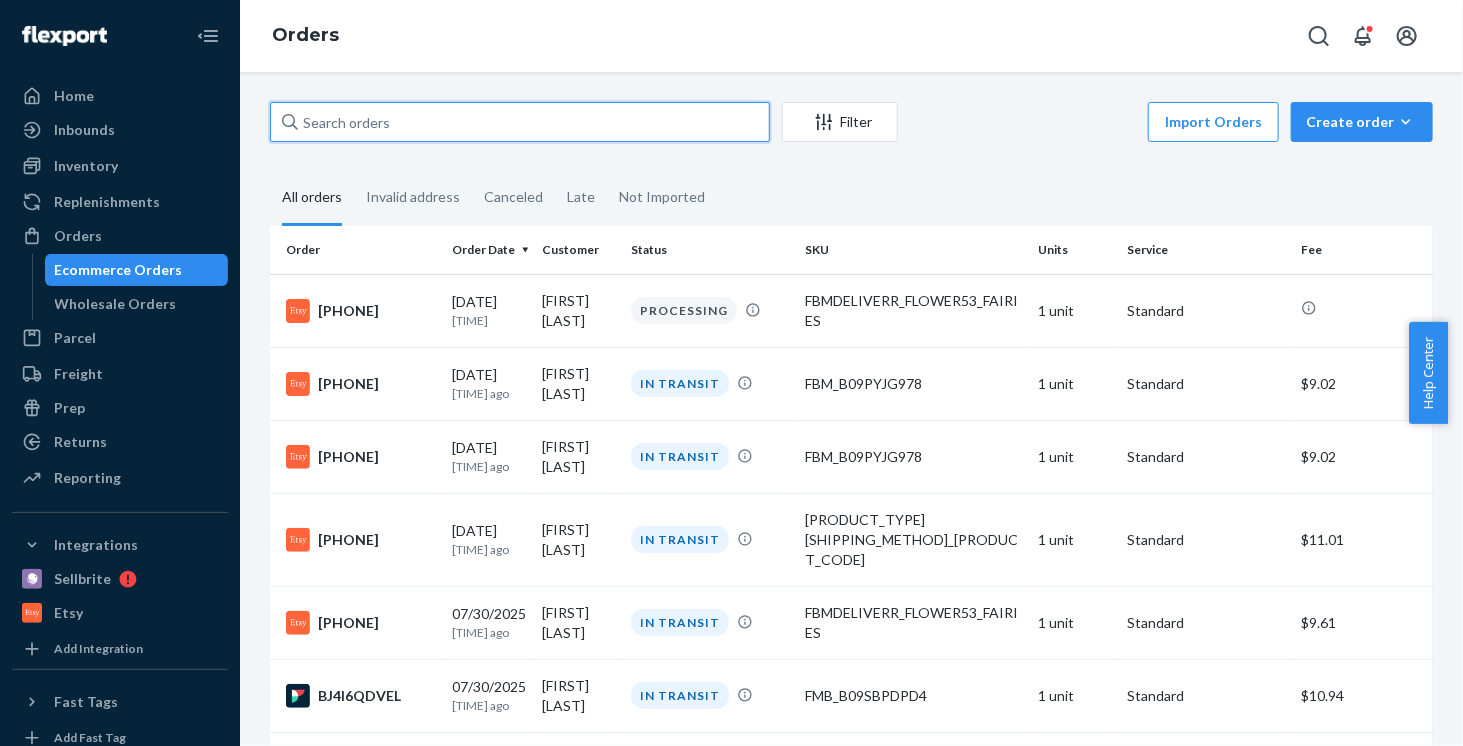 click at bounding box center (520, 122) 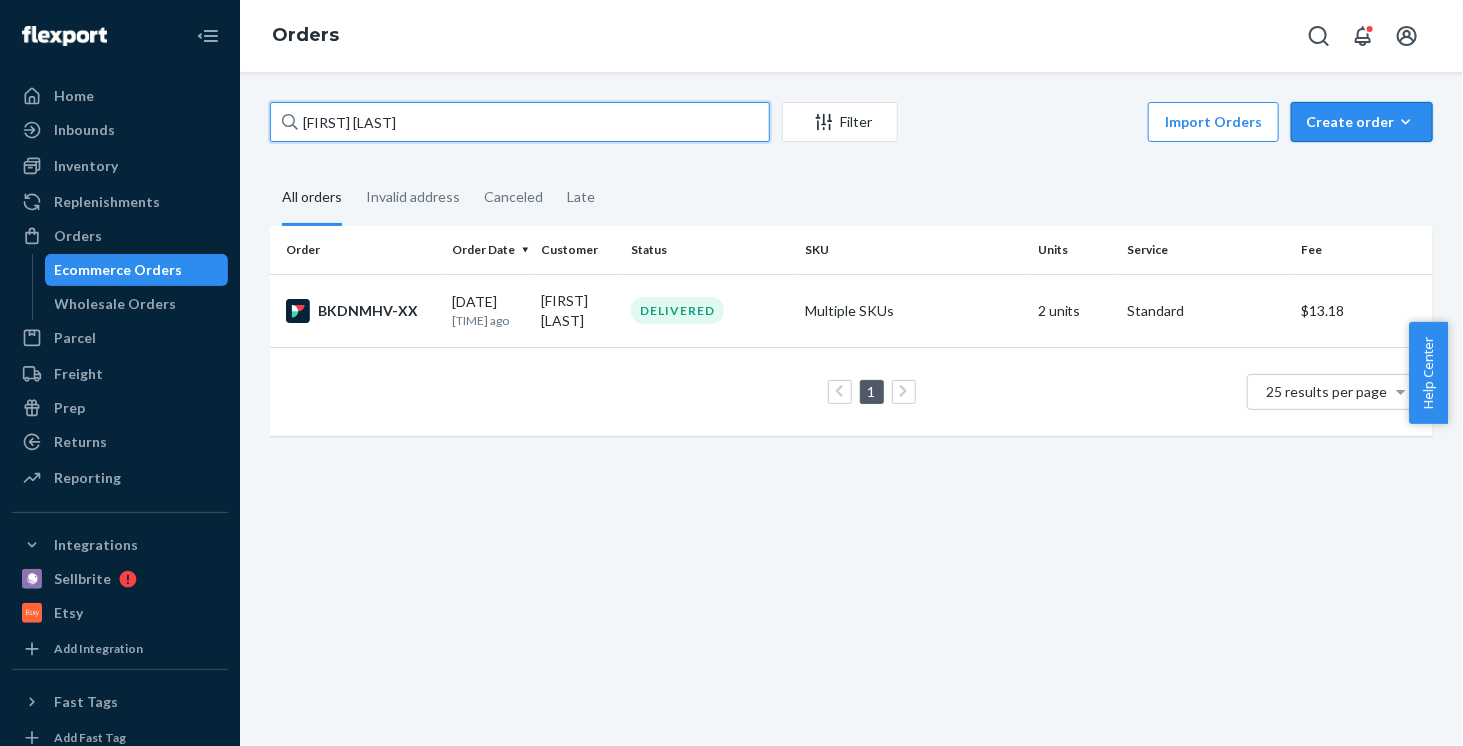 type on "[FIRST] [LAST]" 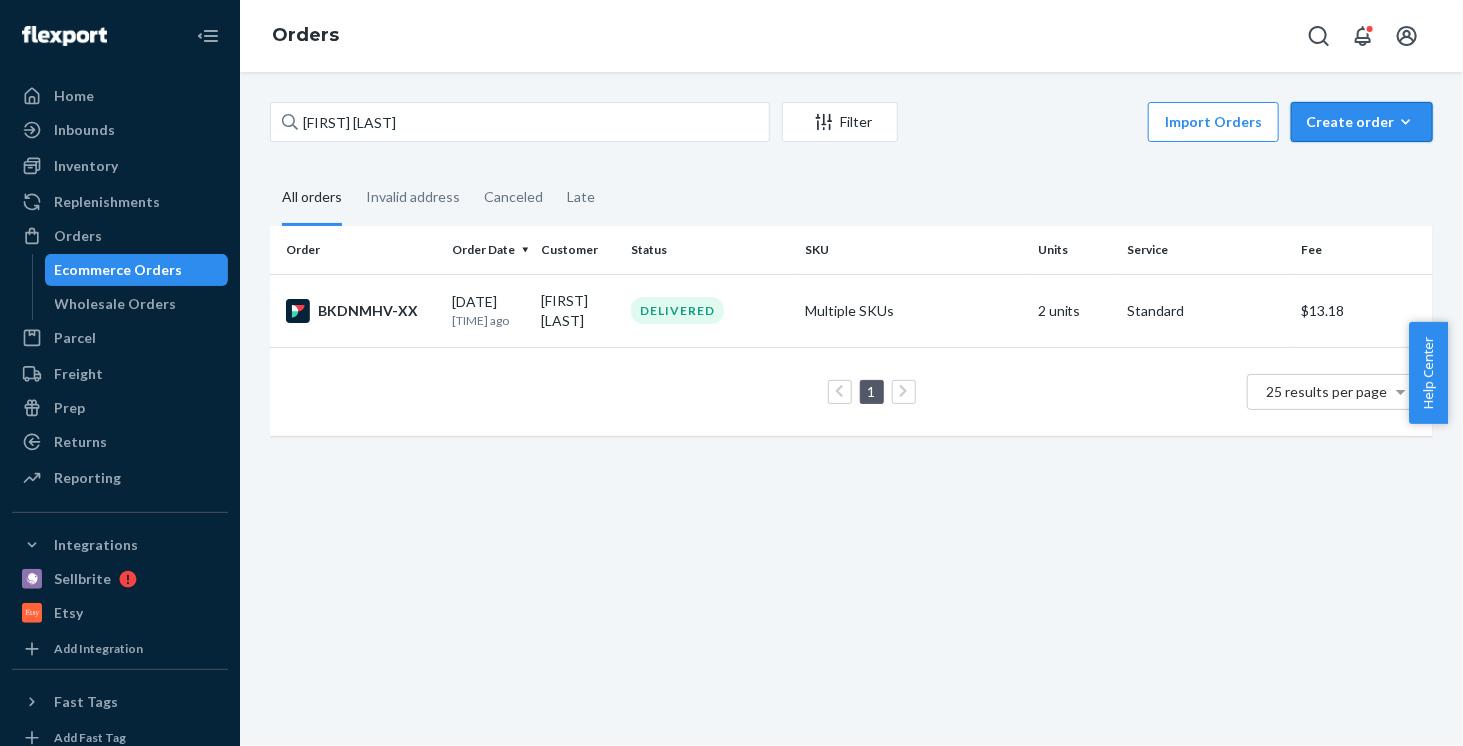 click on "Create order" at bounding box center (1362, 122) 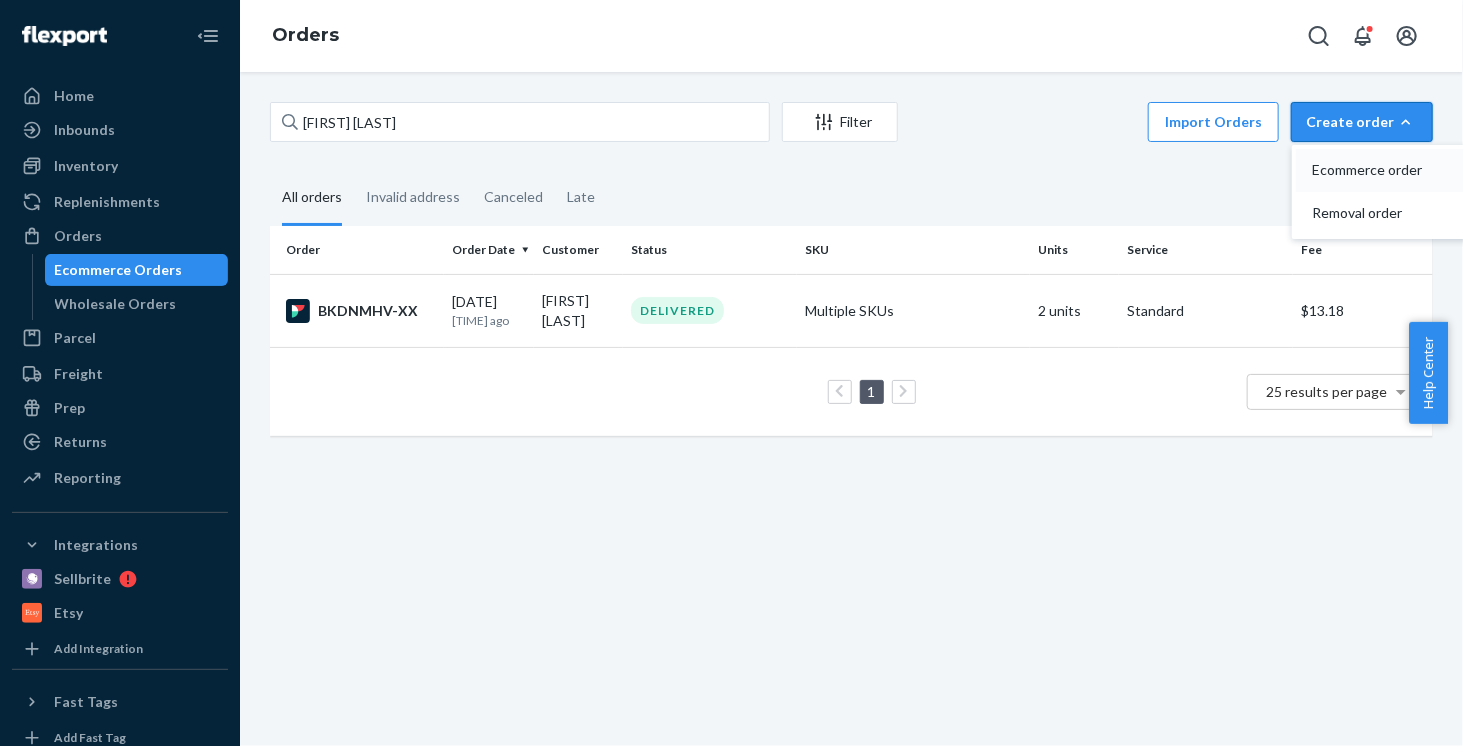 click on "Ecommerce order" at bounding box center (1374, 170) 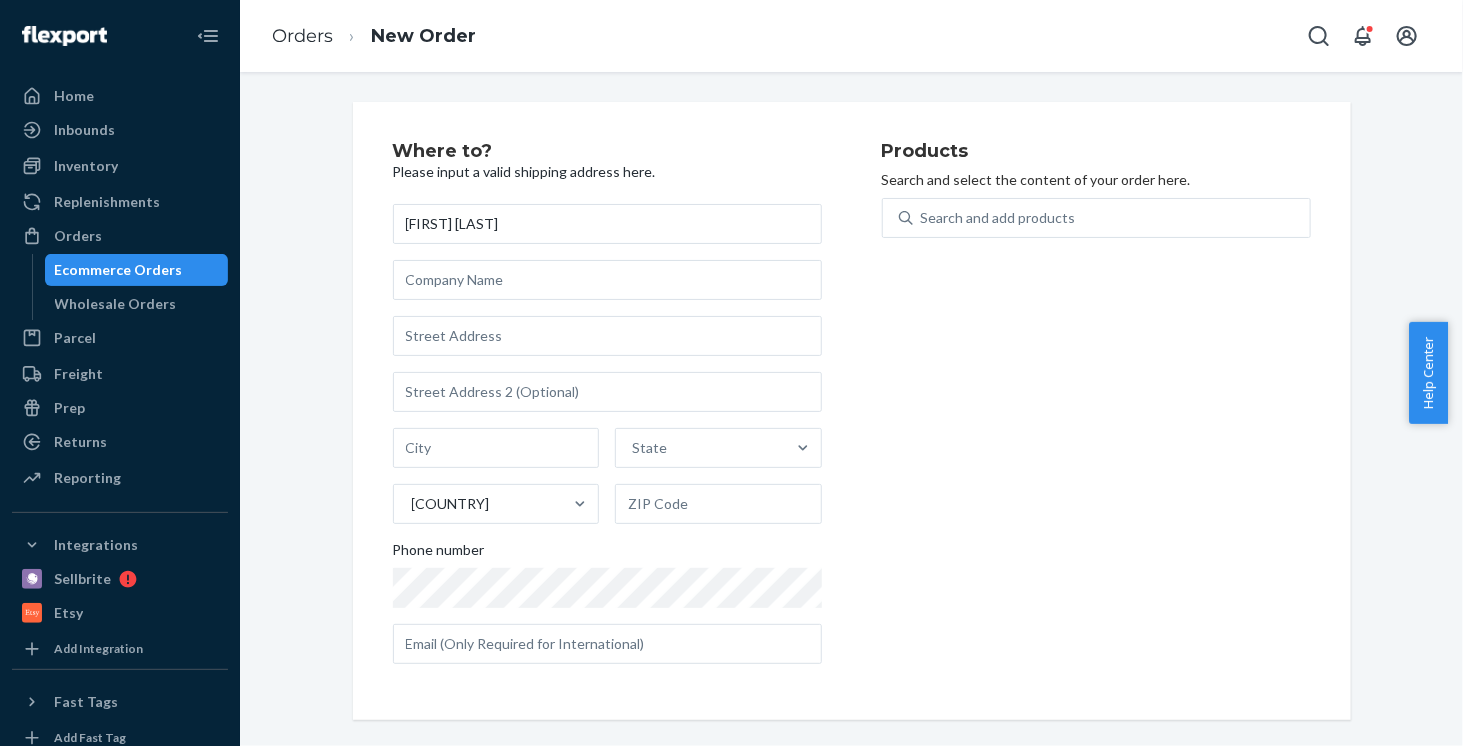 type on "[FIRST] [LAST]" 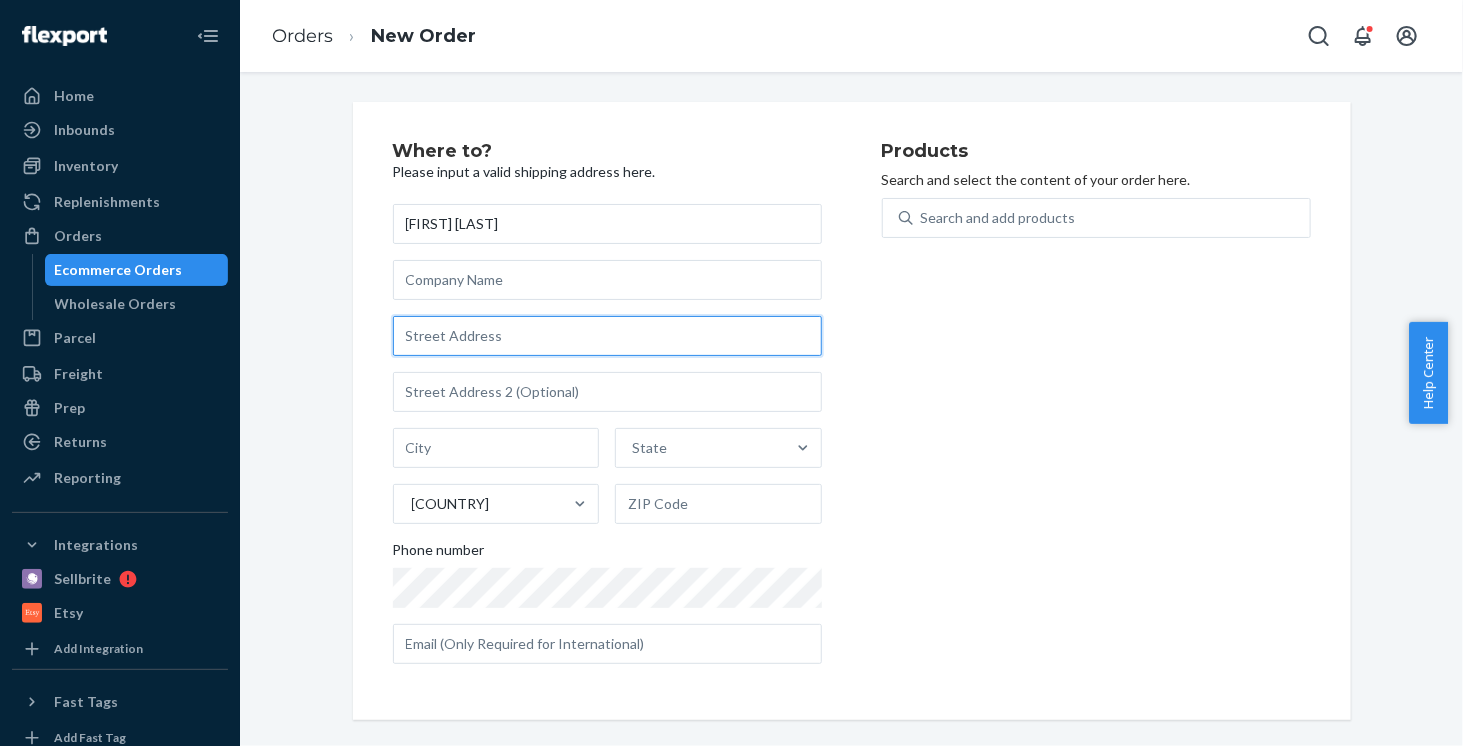 click at bounding box center (607, 336) 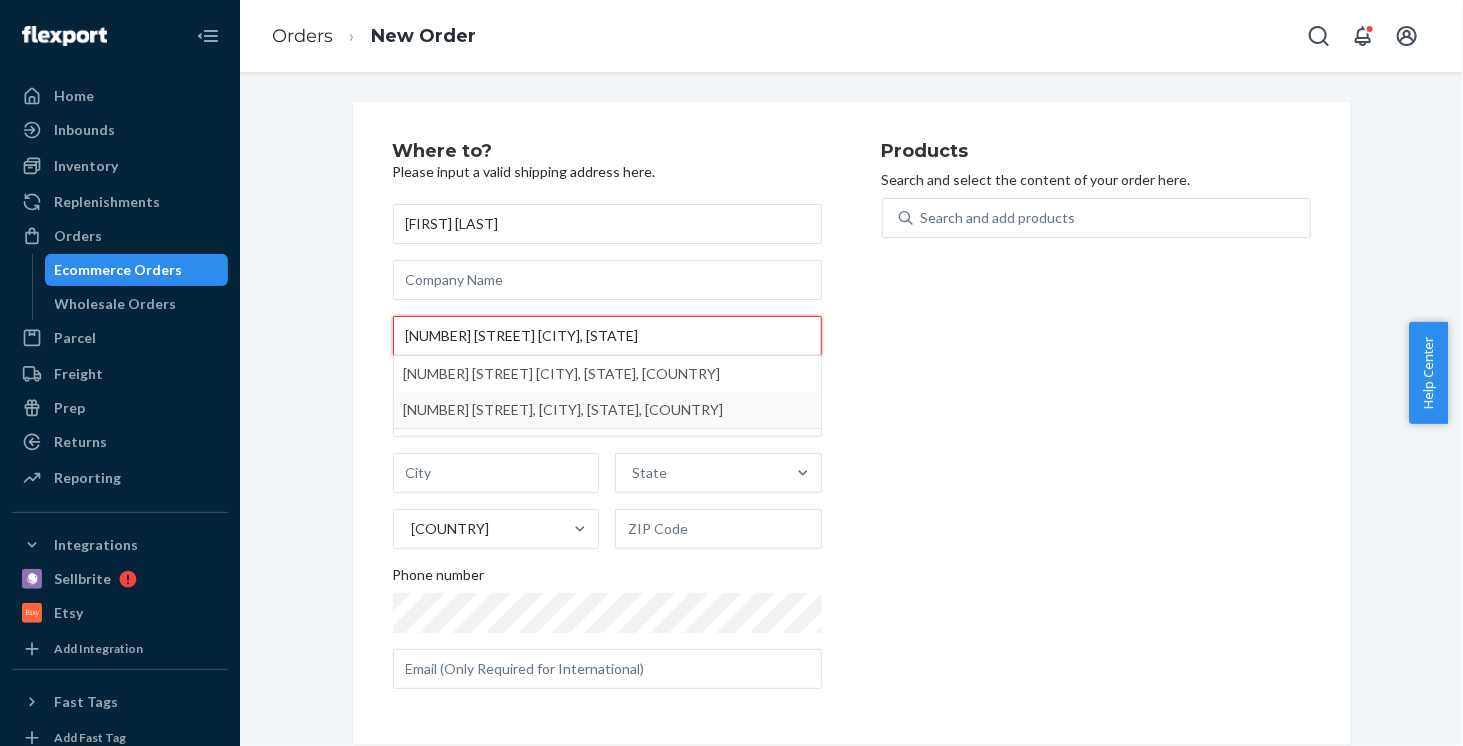 type on "1435 Kensington Way Christiansburg, VA" 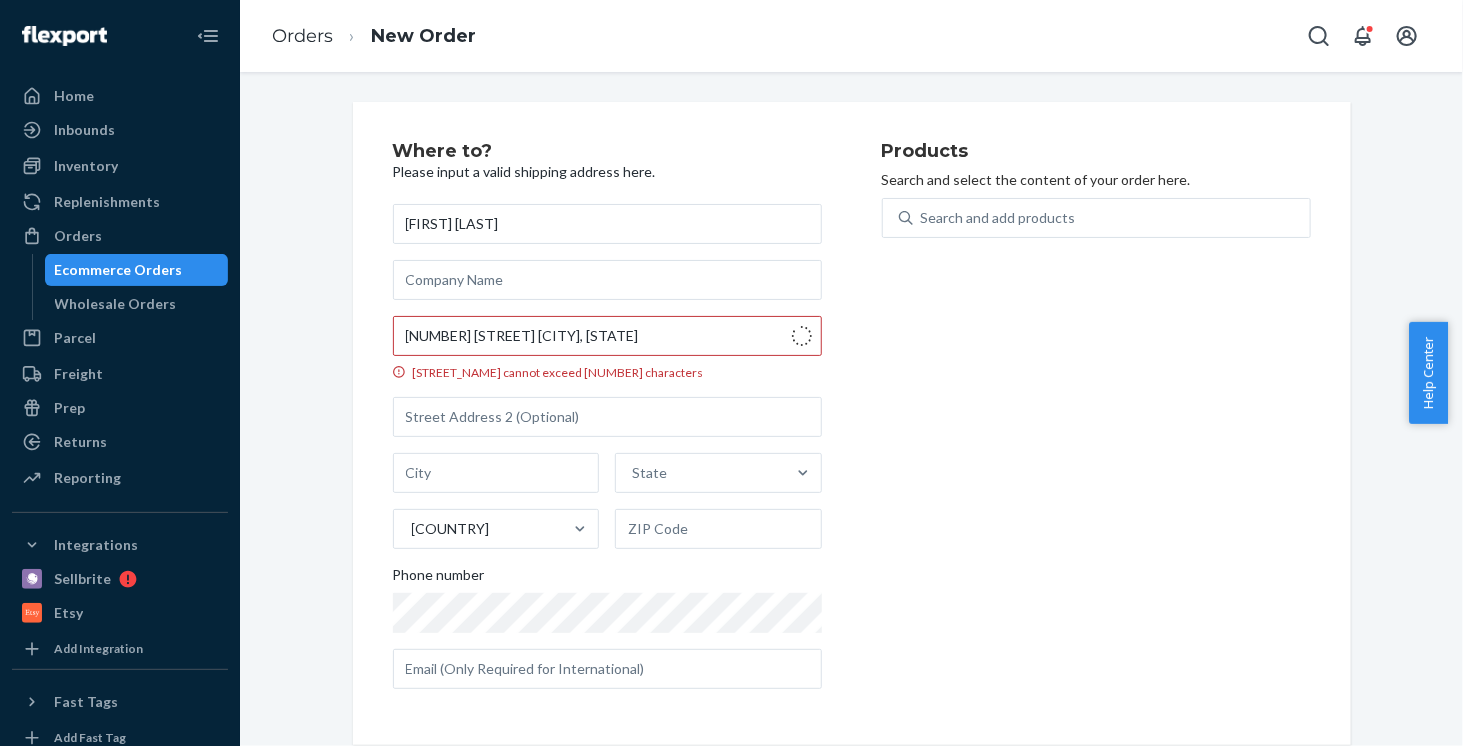 type on "Christiansburg" 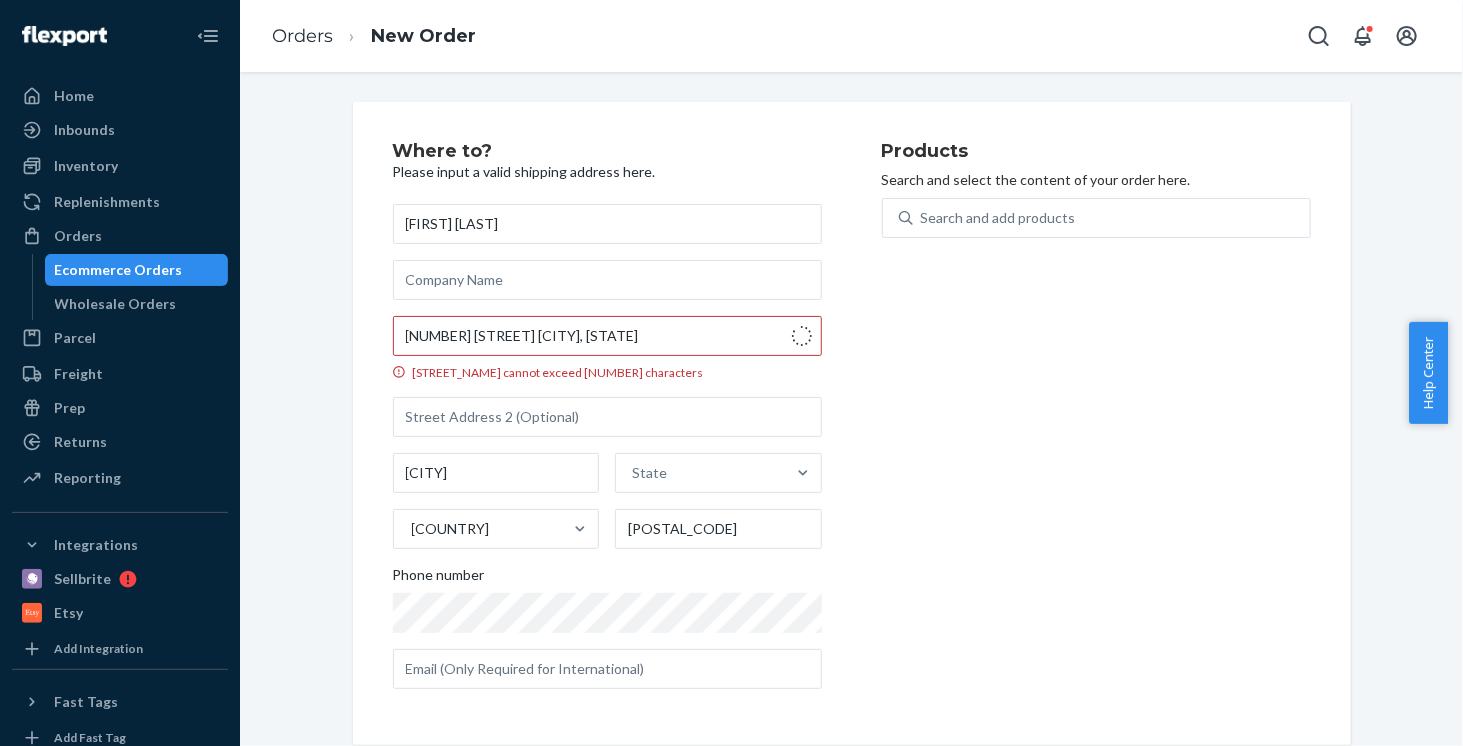 type on "1435 Kensington Way" 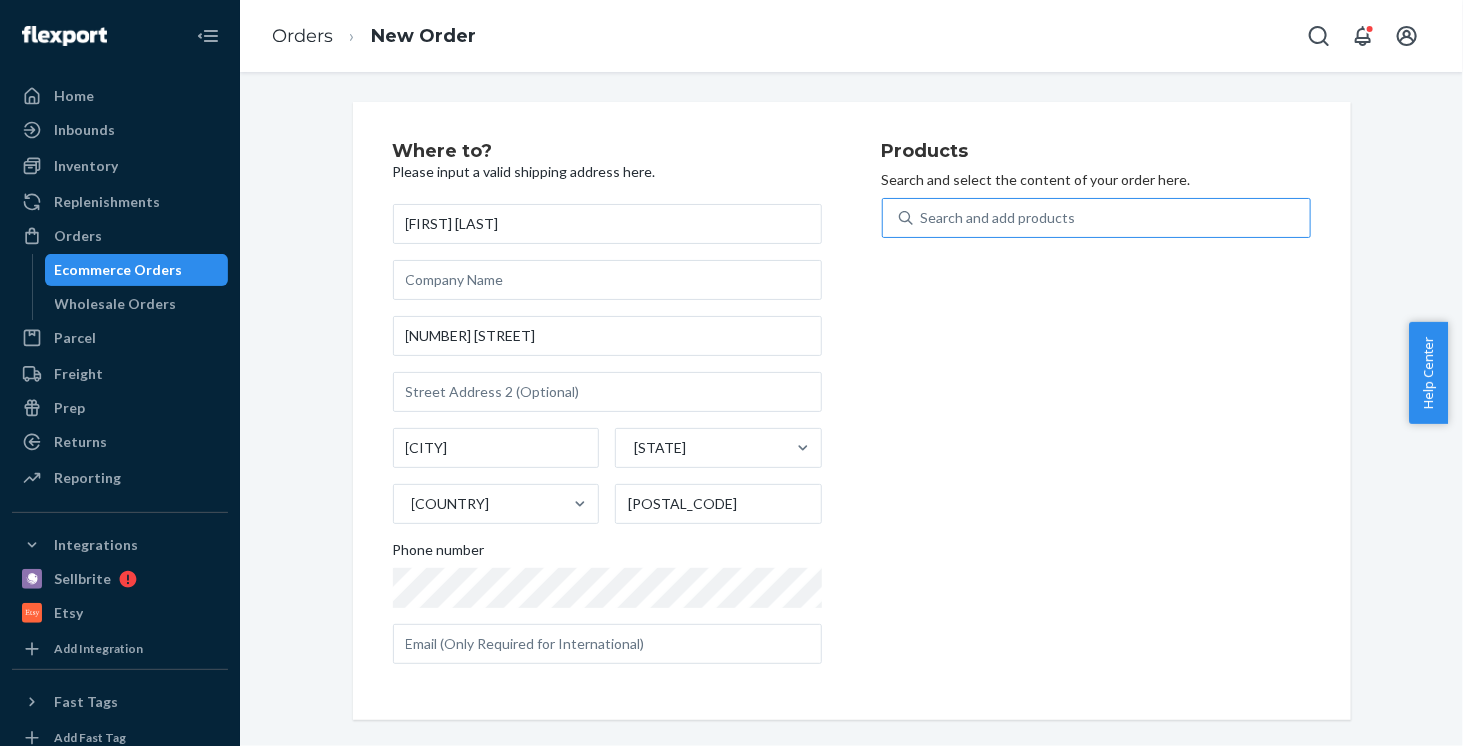 click on "Search and add products" at bounding box center (998, 218) 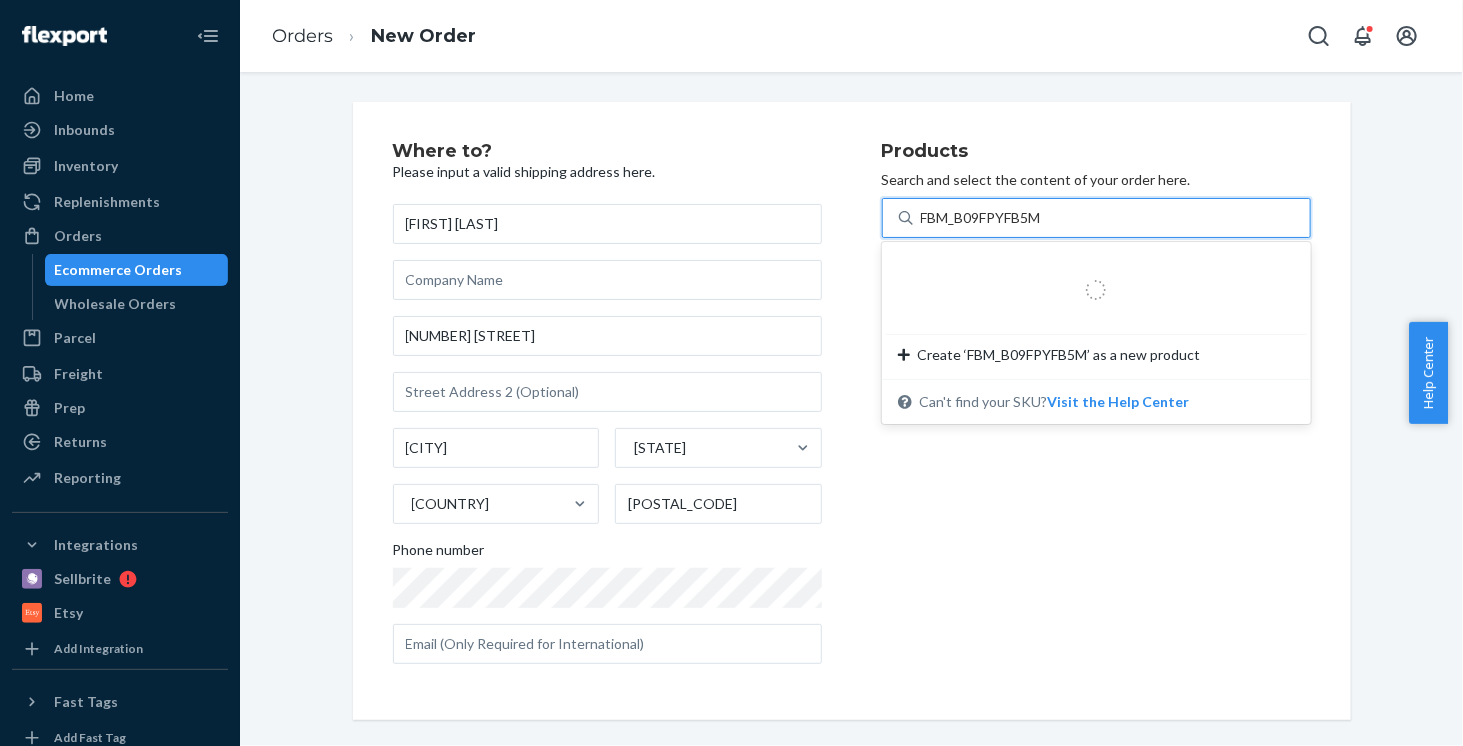 type on "FBM_B09FPYFB5M" 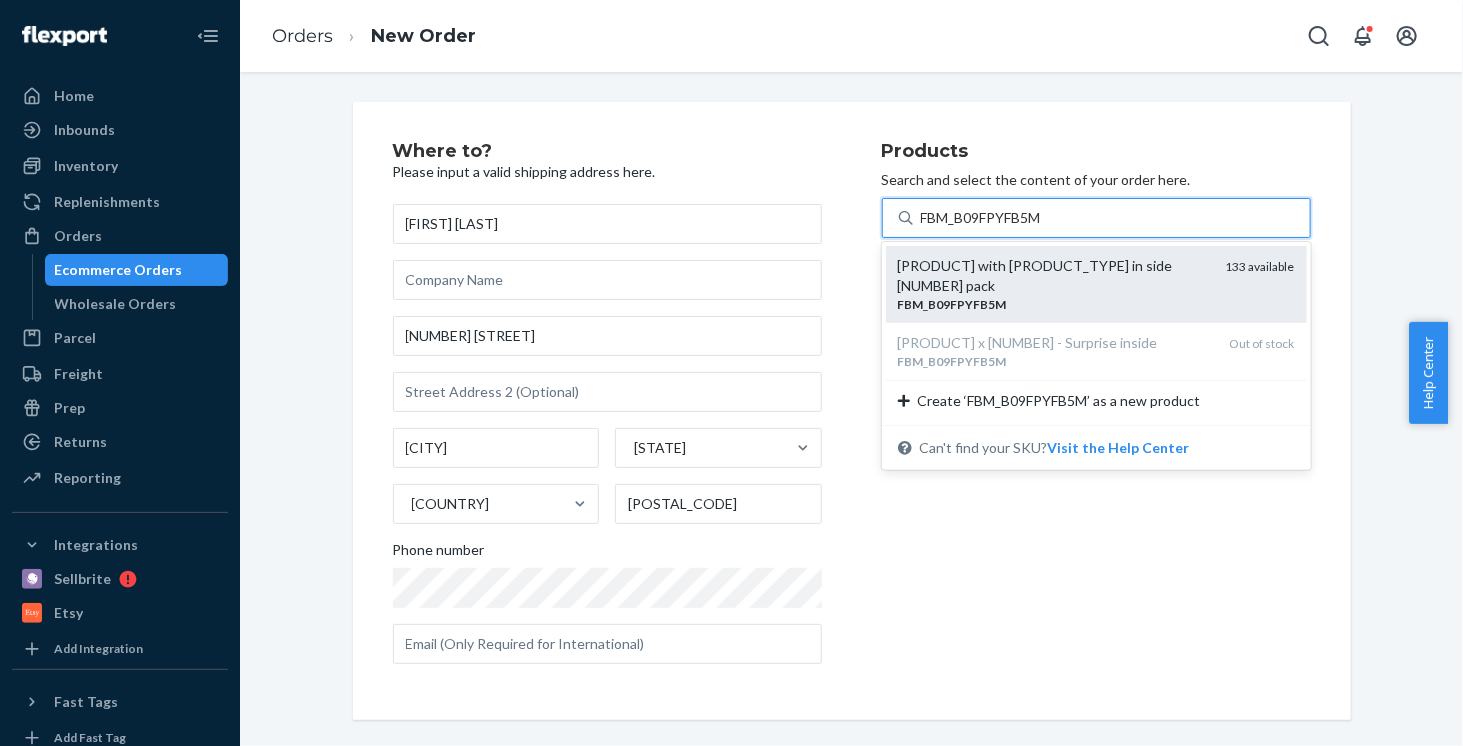 click on "FBM _ B09FPYFB5M" at bounding box center (1054, 304) 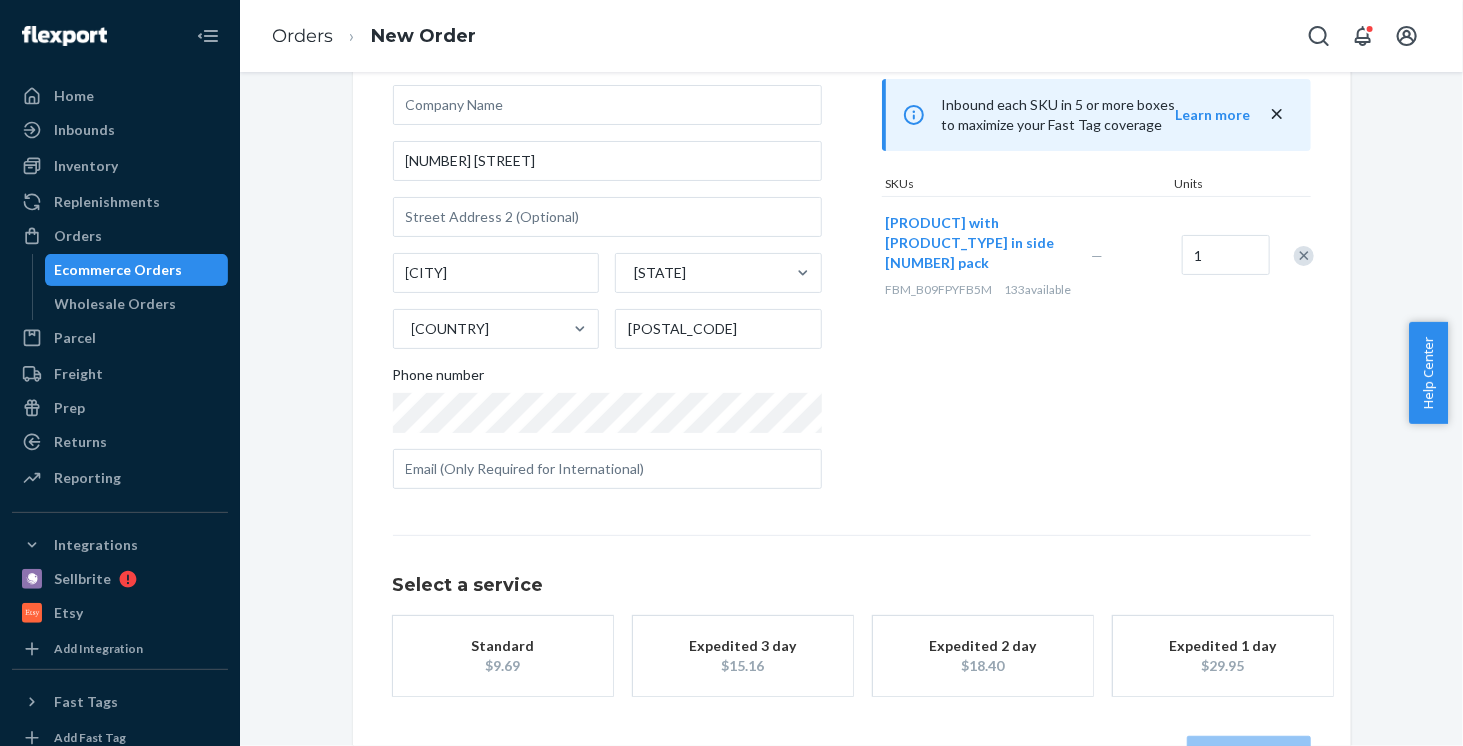 scroll, scrollTop: 244, scrollLeft: 0, axis: vertical 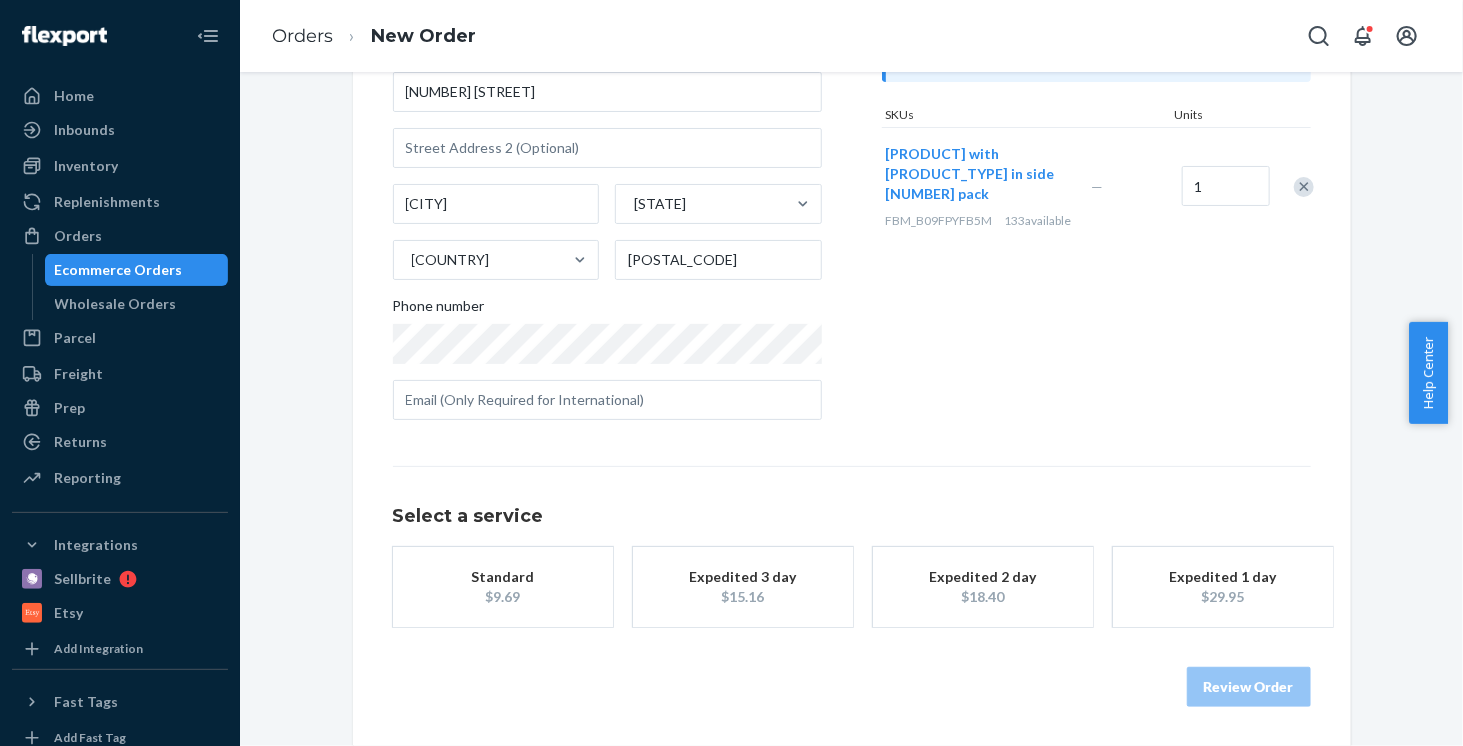 click on "$9.69" at bounding box center [503, 597] 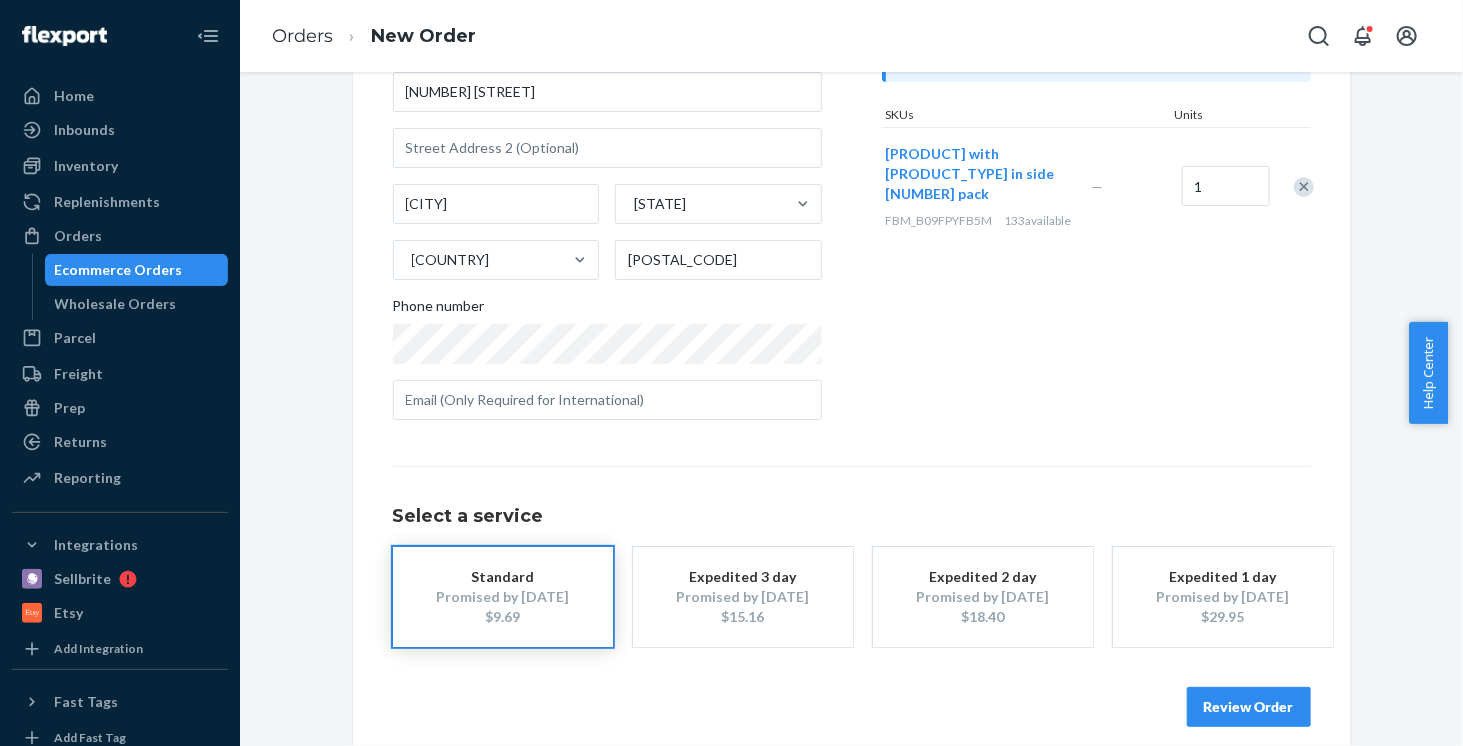 click on "Review Order" at bounding box center [1249, 707] 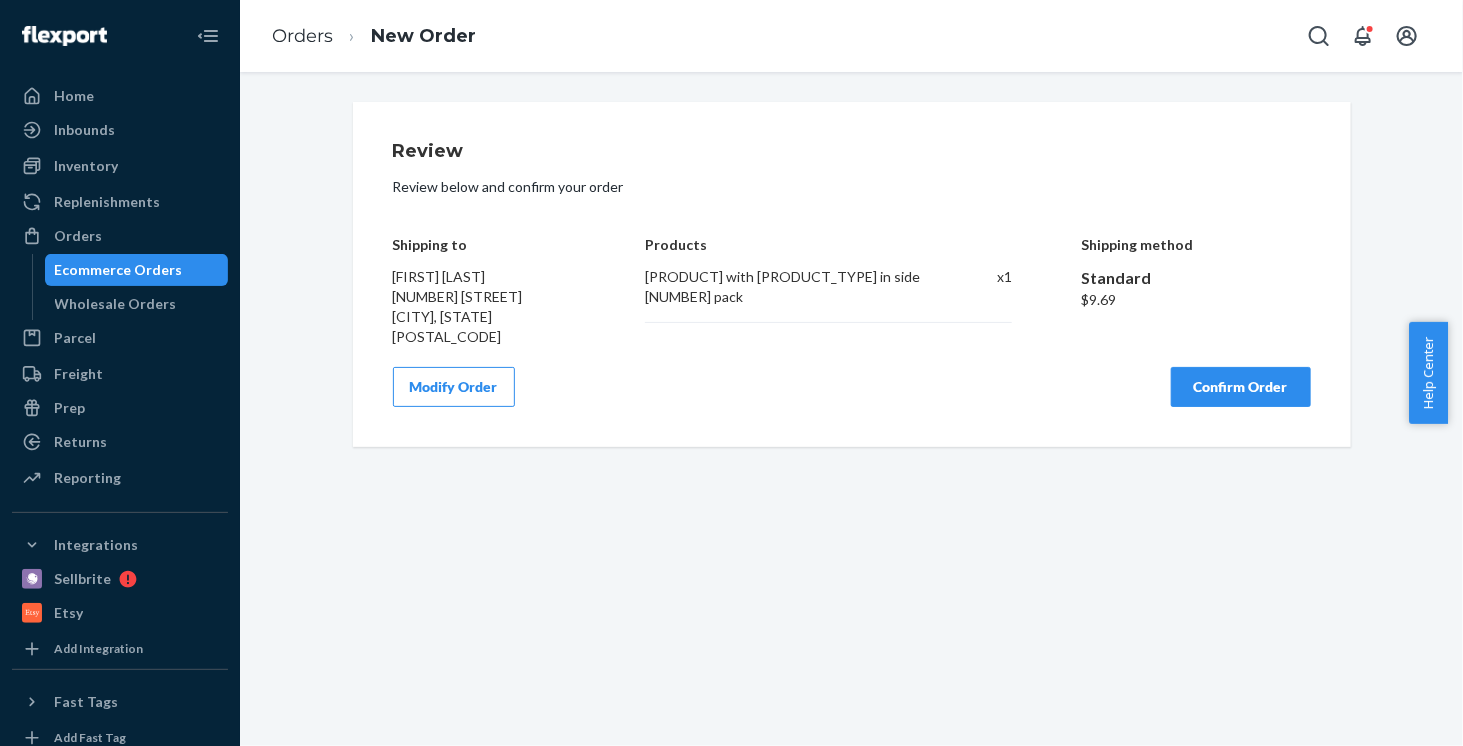 click on "Confirm Order" at bounding box center [1241, 387] 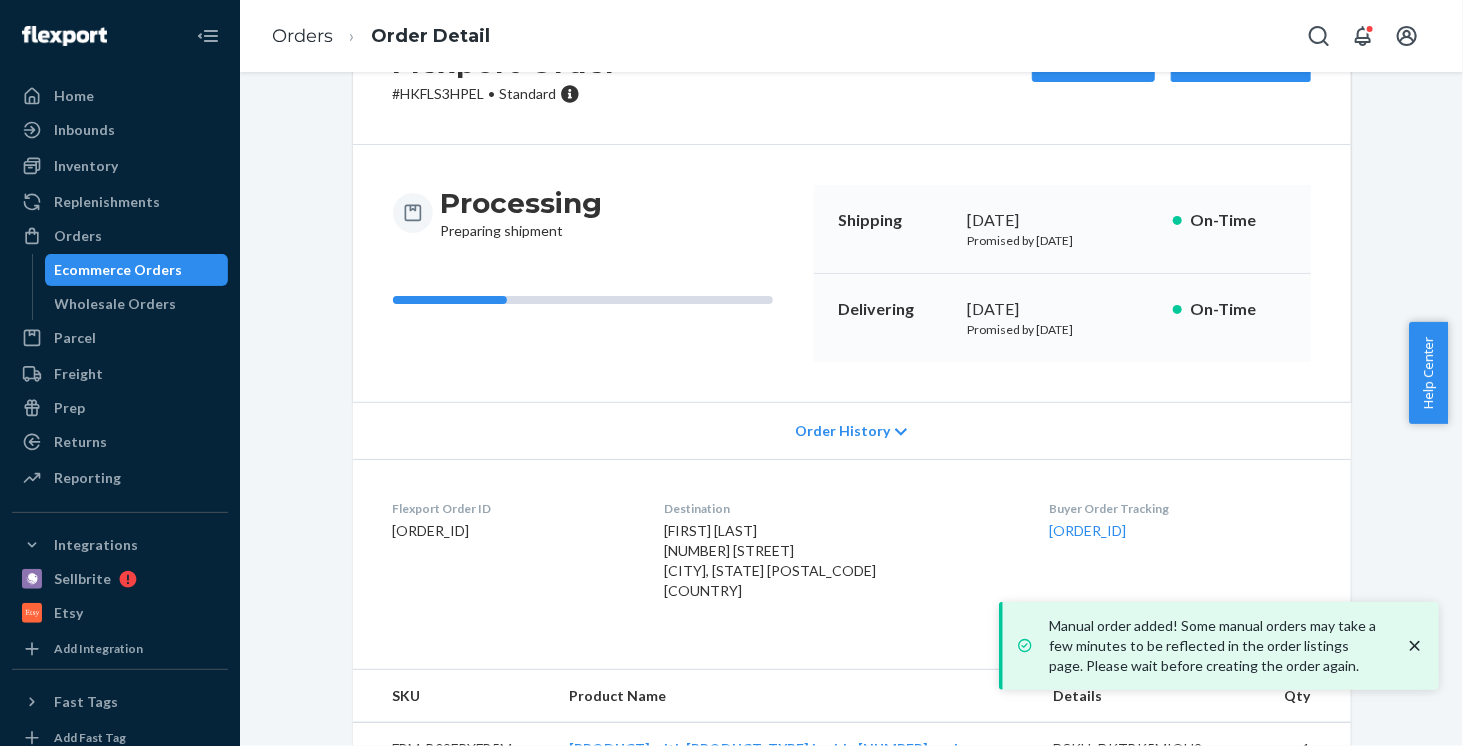 scroll, scrollTop: 150, scrollLeft: 0, axis: vertical 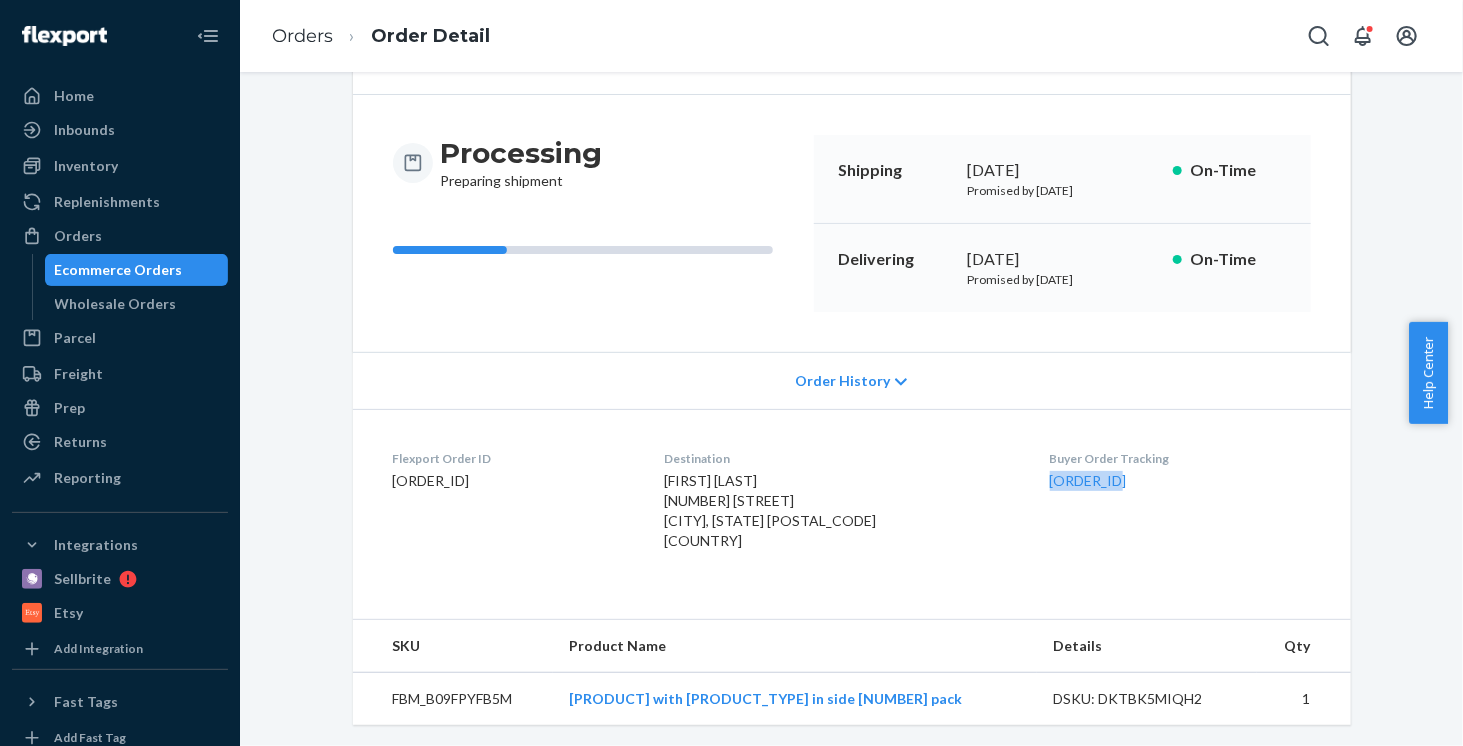 drag, startPoint x: 1028, startPoint y: 488, endPoint x: 1113, endPoint y: 489, distance: 85.00588 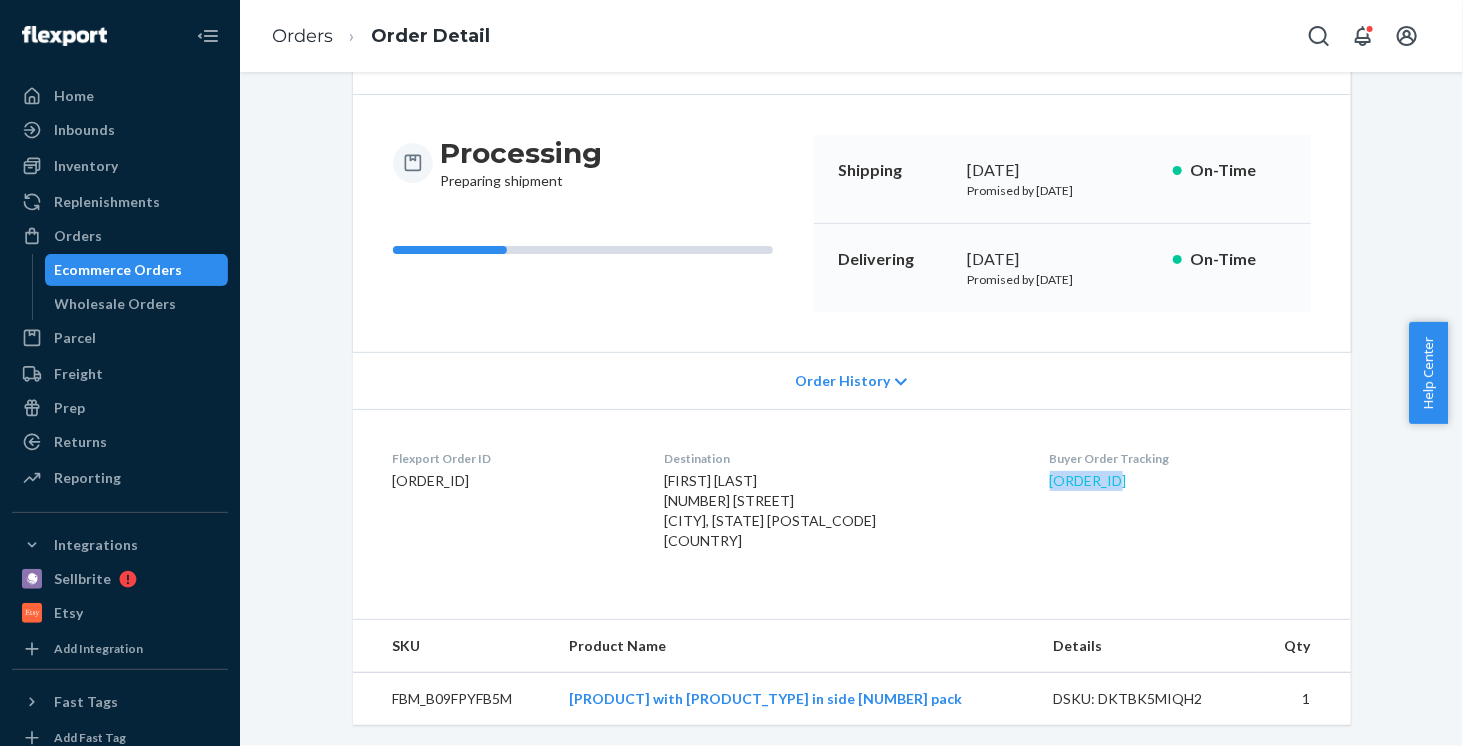 copy on "133667399" 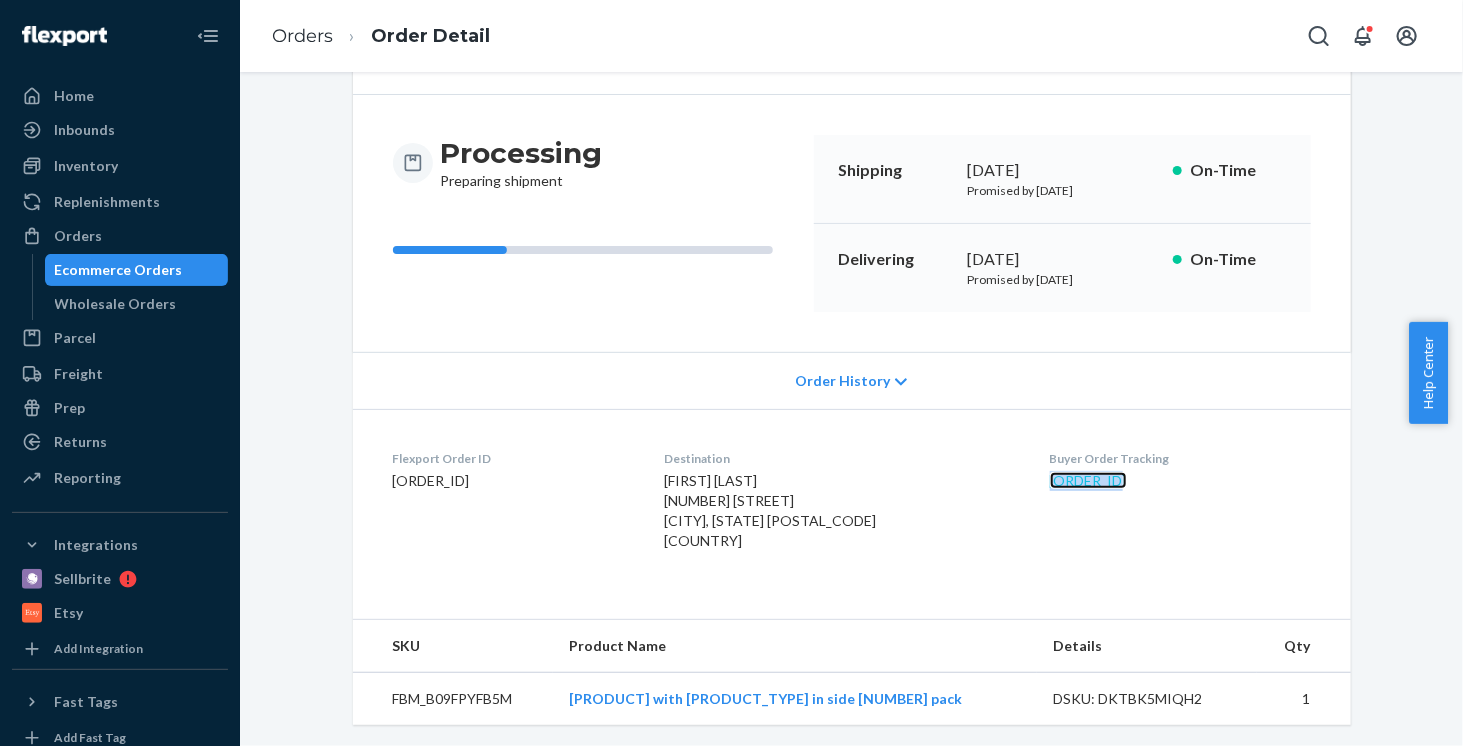 click on "133667399" at bounding box center [1088, 480] 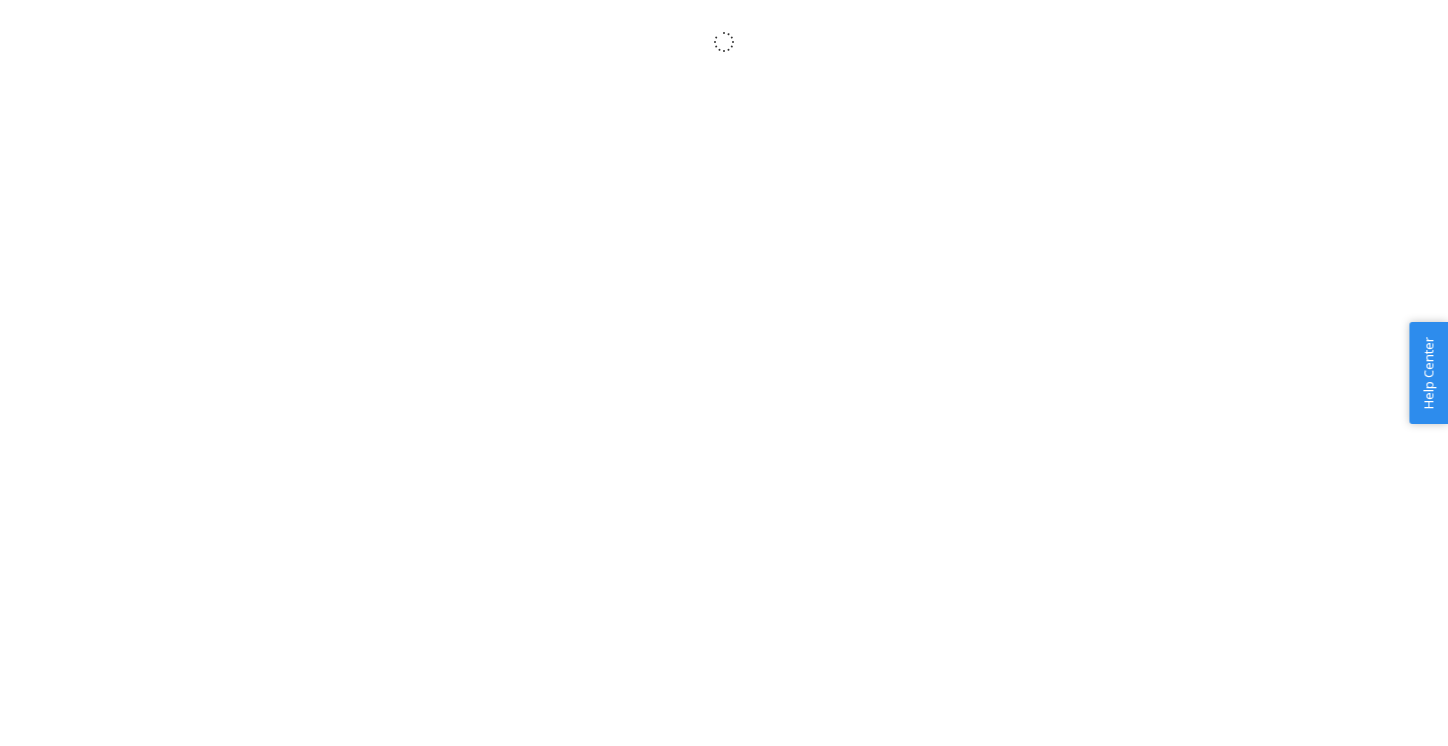 scroll, scrollTop: 0, scrollLeft: 0, axis: both 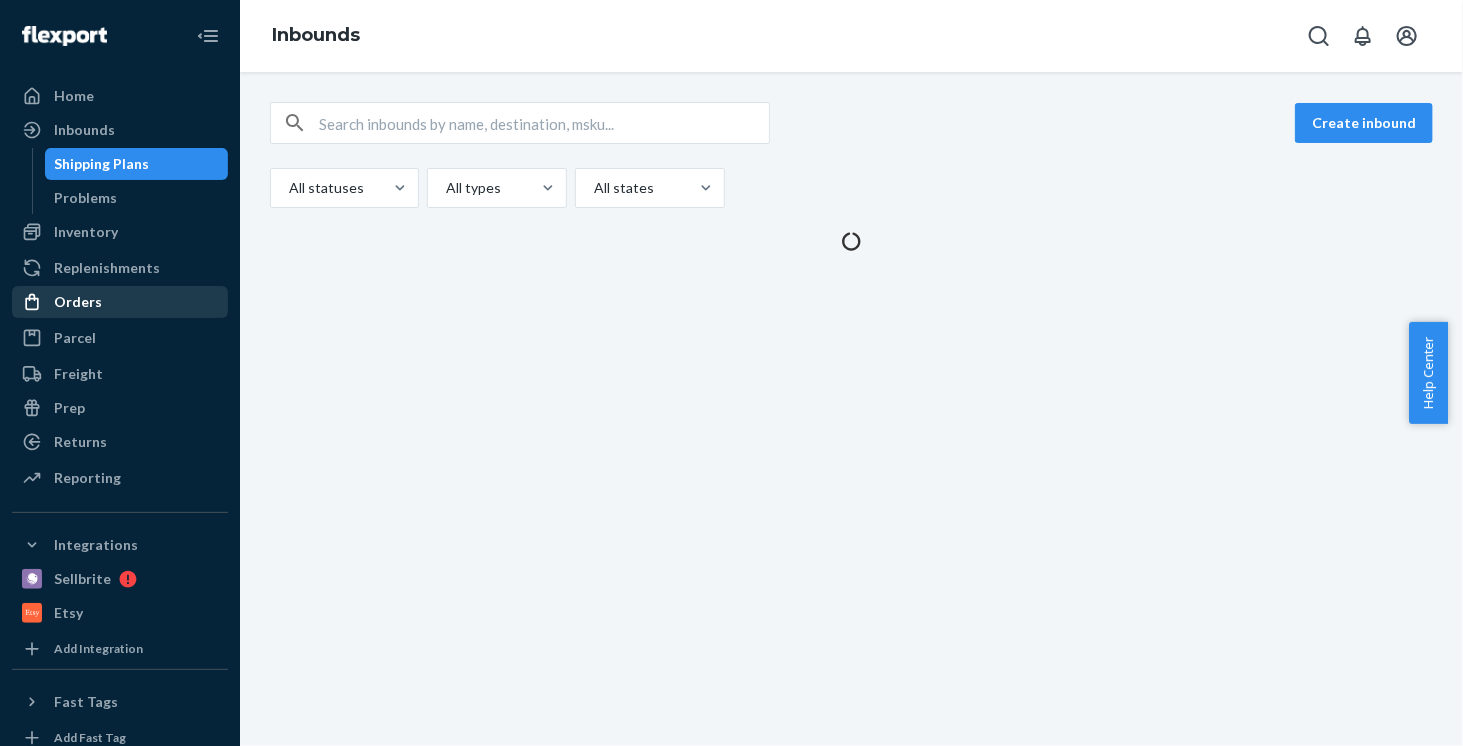 click on "Orders" at bounding box center [78, 302] 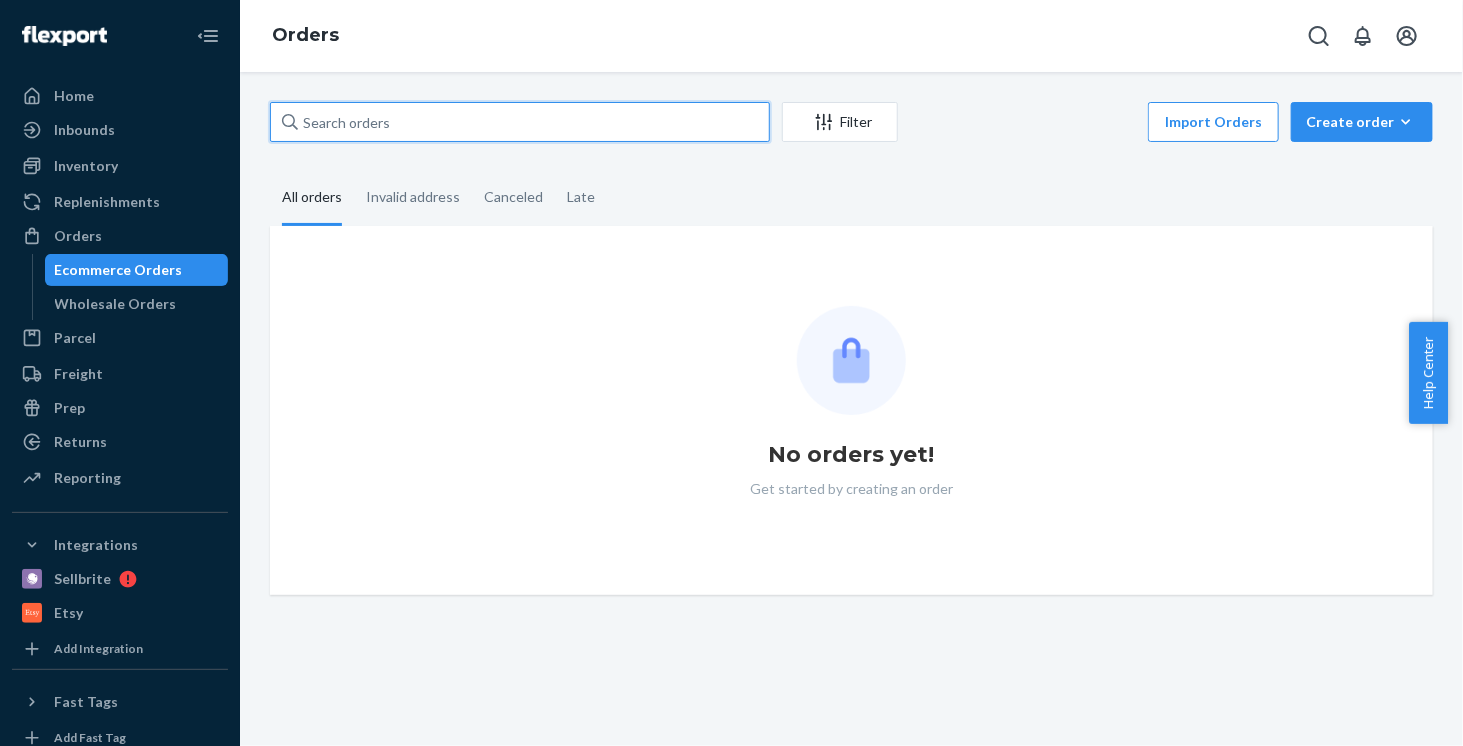 click at bounding box center [520, 122] 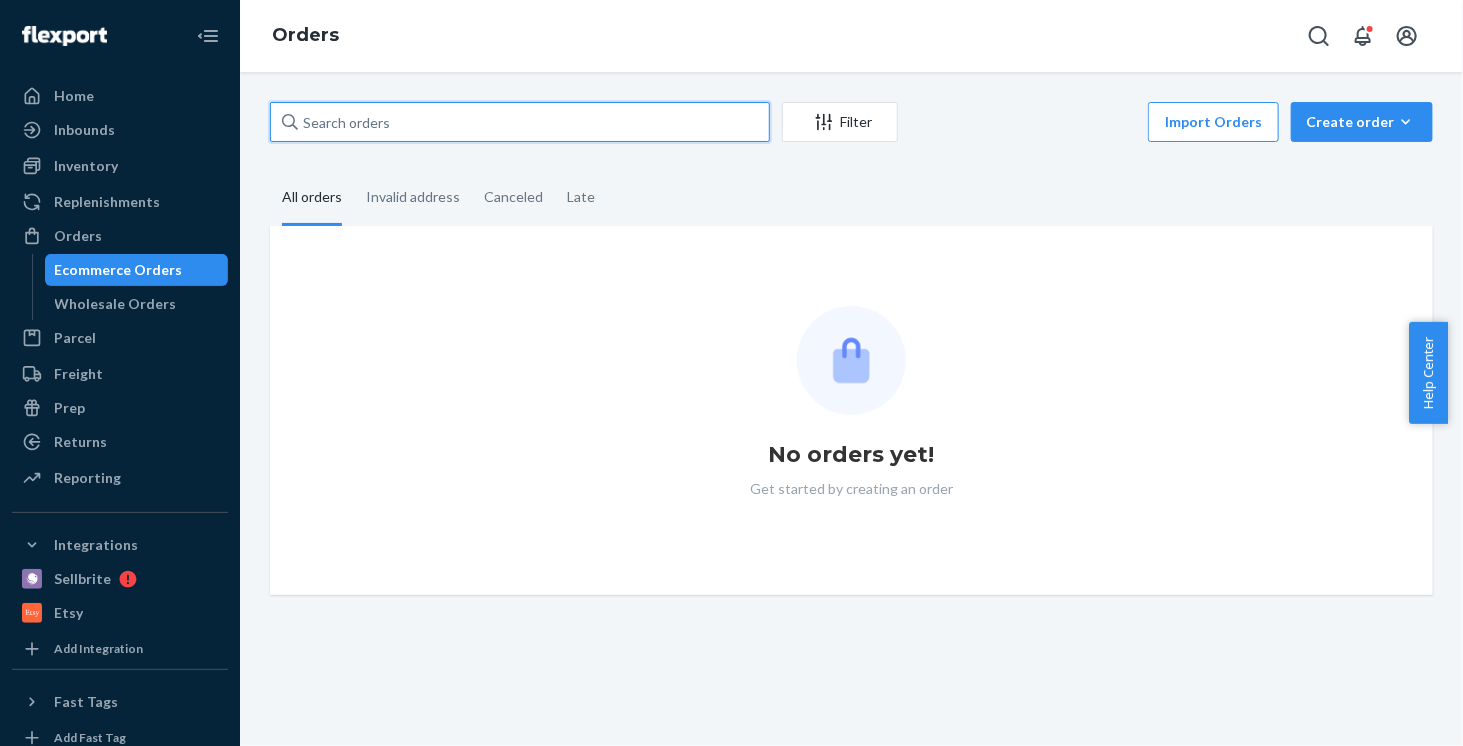 paste on "[FIRST] [LAST]" 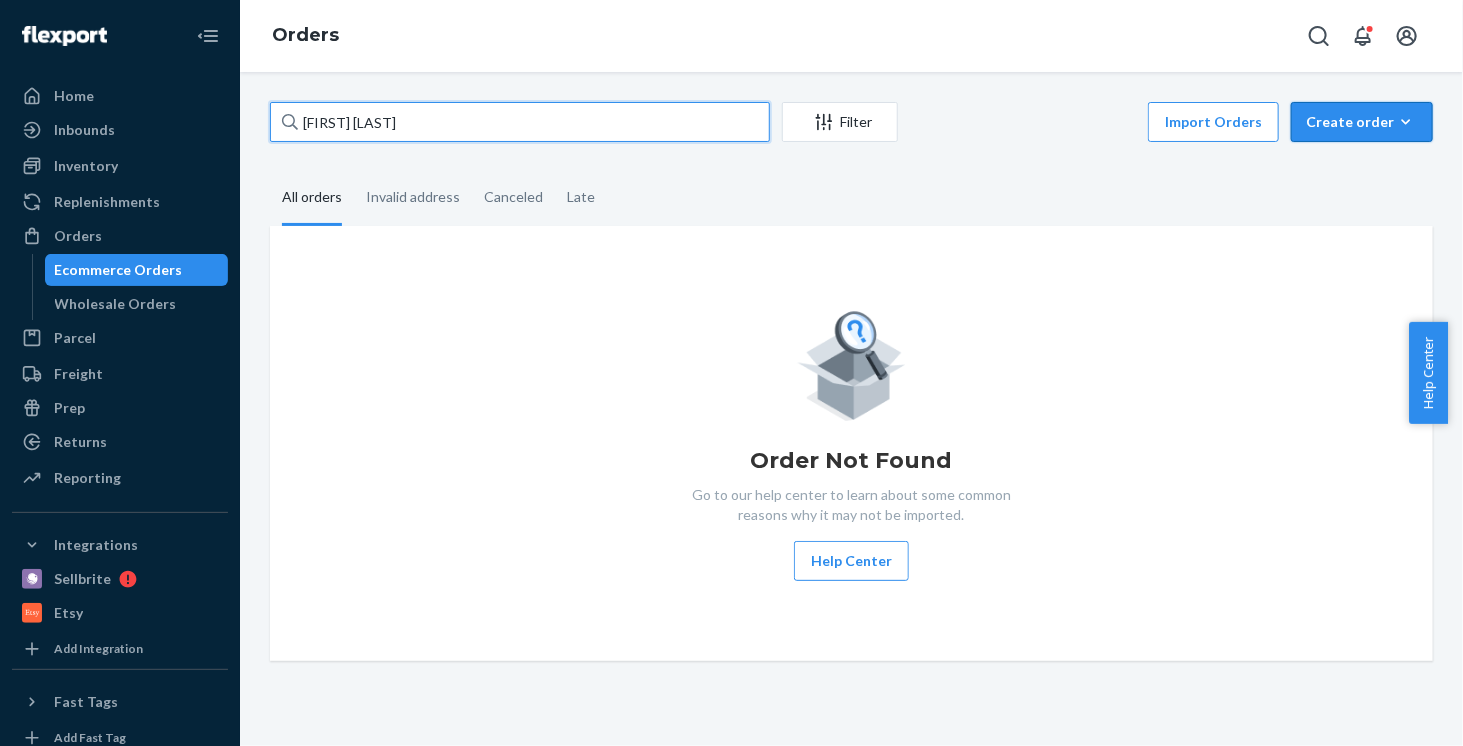 type on "[FIRST] [LAST]" 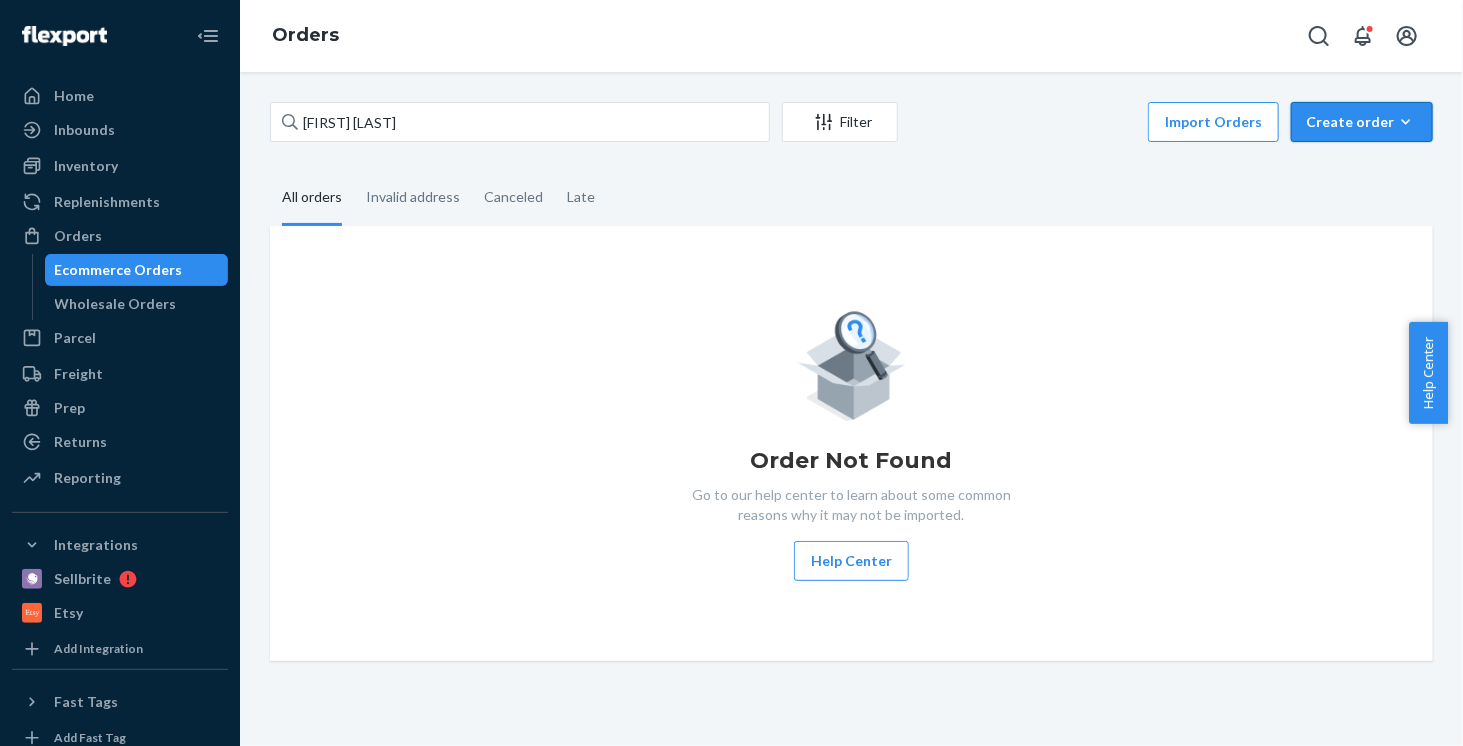 drag, startPoint x: 1337, startPoint y: 120, endPoint x: 1325, endPoint y: 157, distance: 38.8973 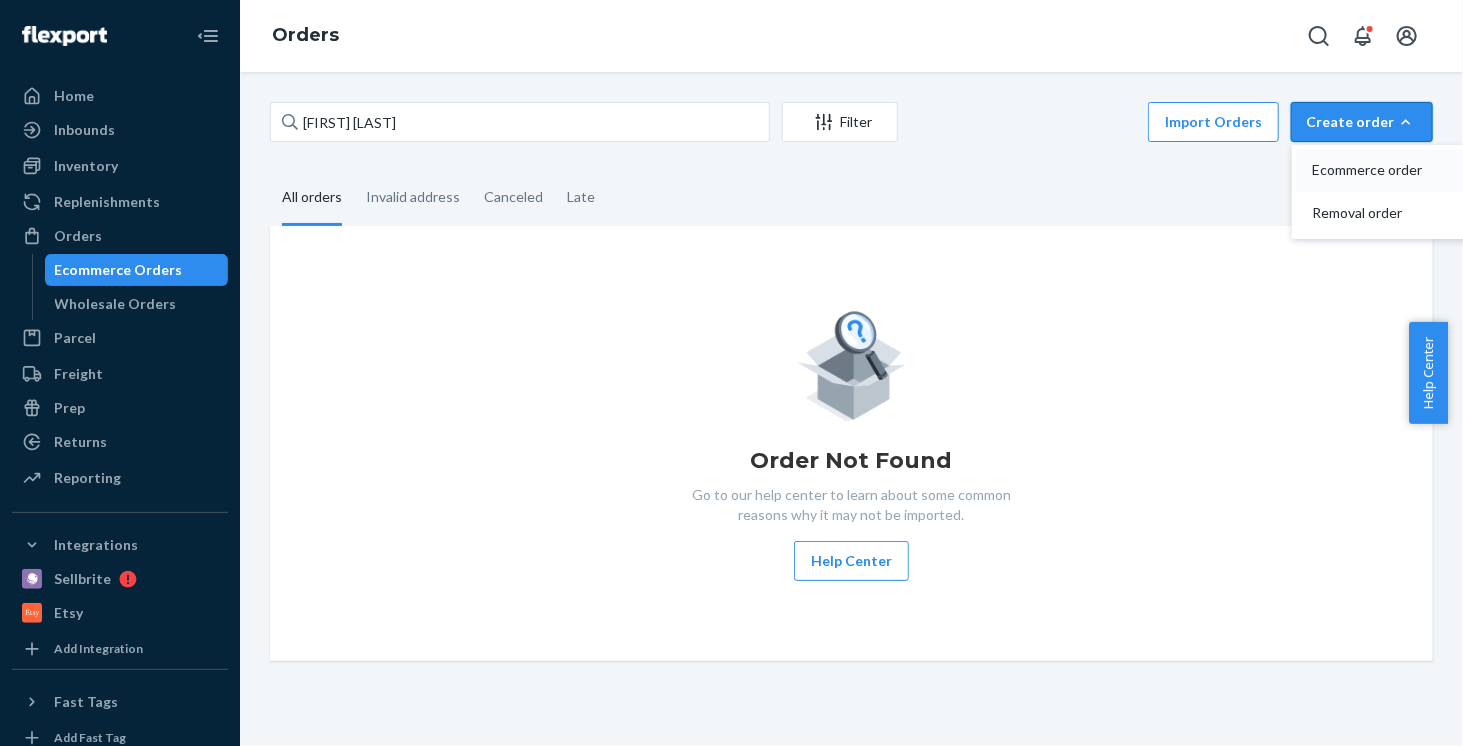 click on "Ecommerce order" at bounding box center [1374, 170] 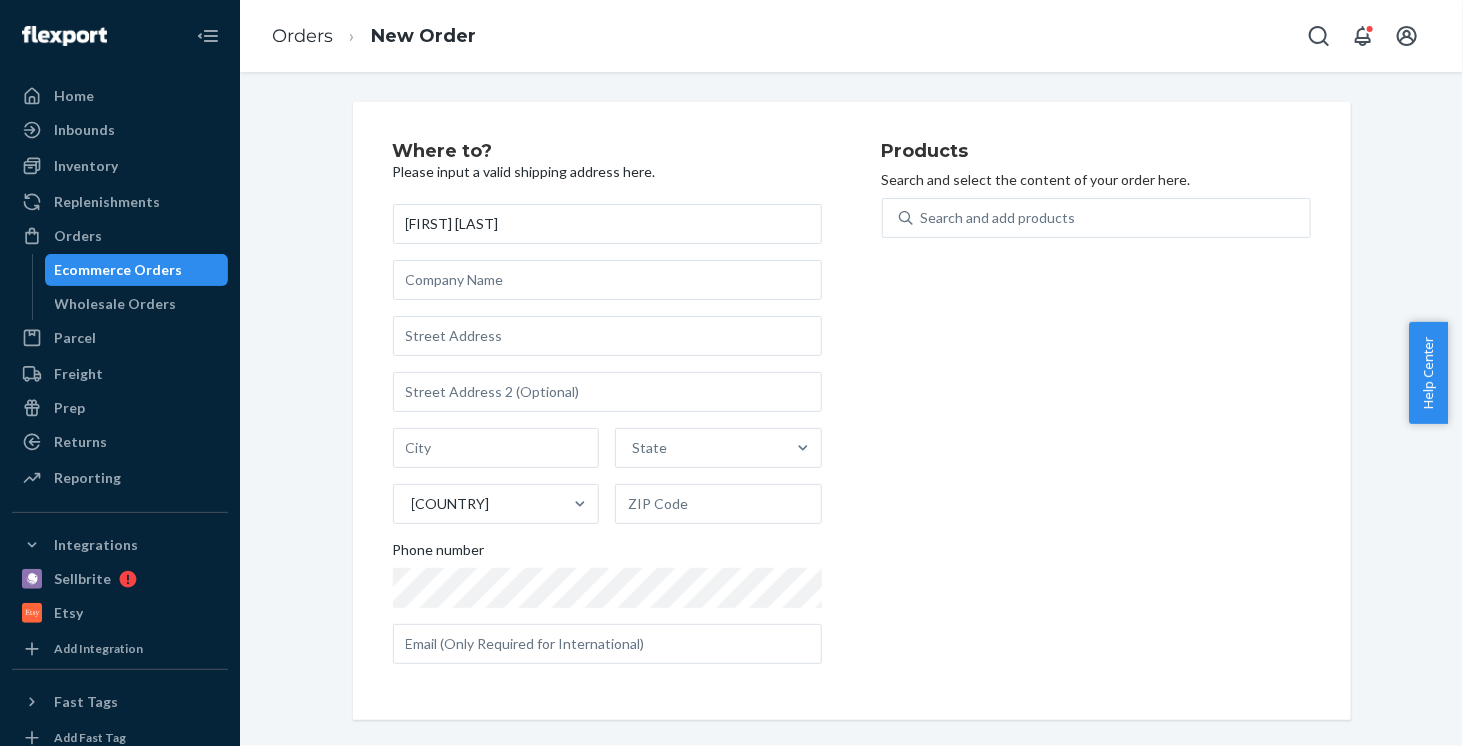 type on "[FIRST] [LAST]" 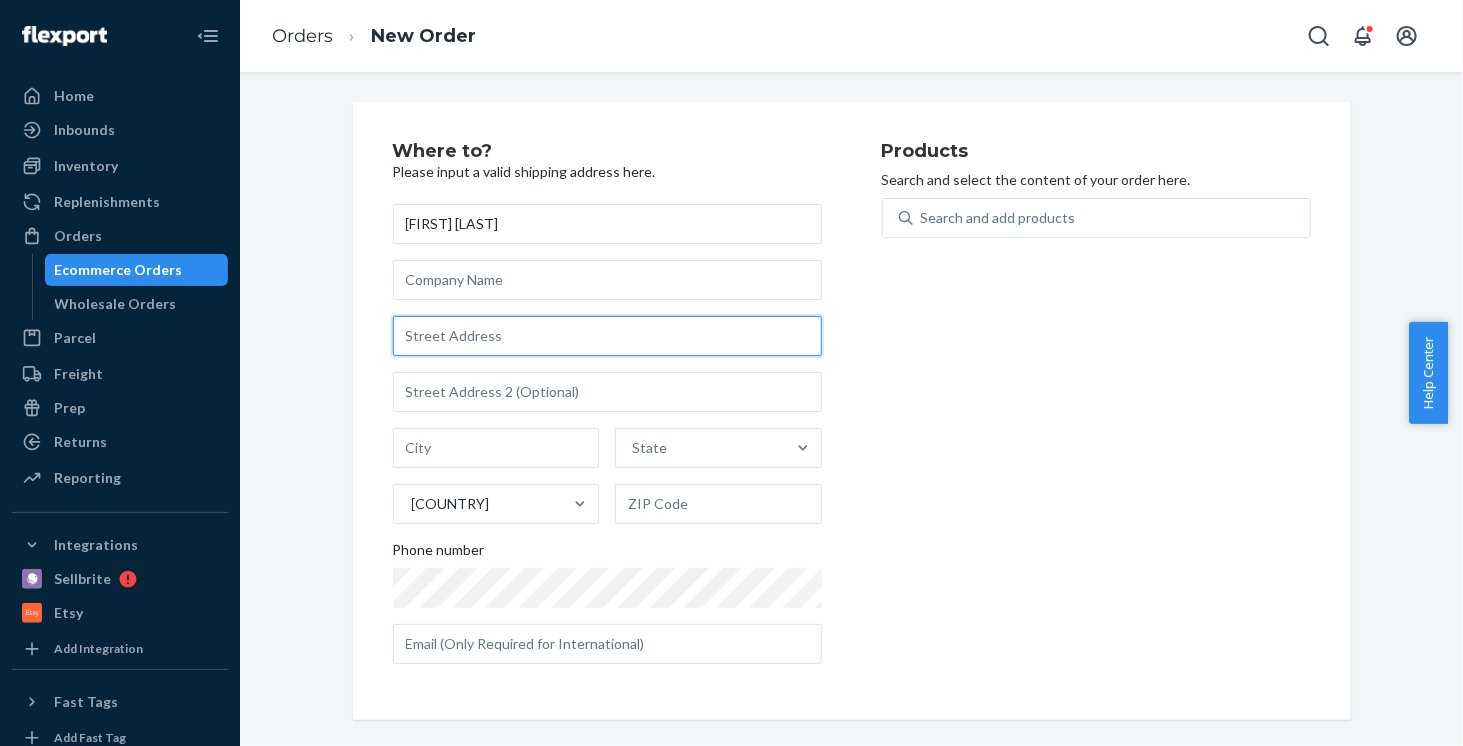 click at bounding box center (607, 336) 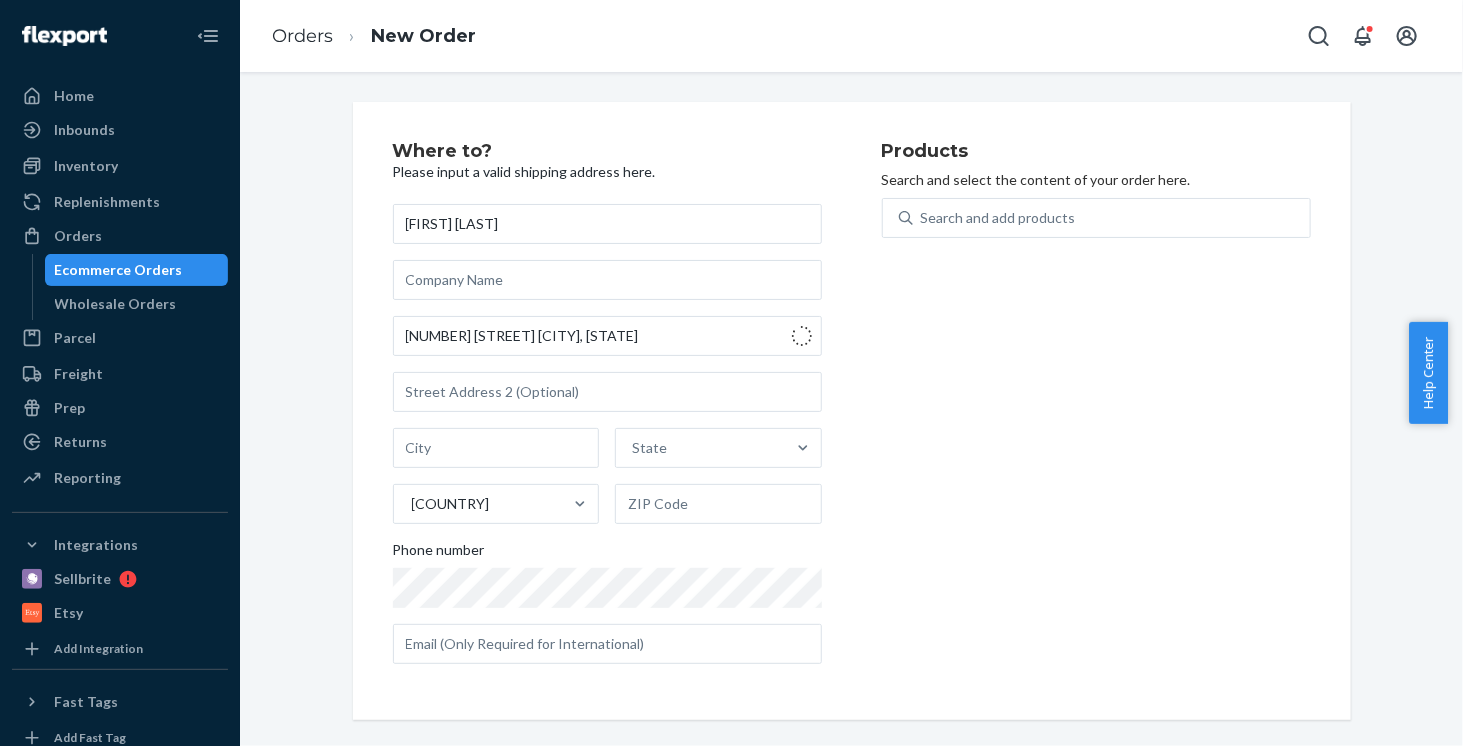 type on "[NUMBER] [STREET]" 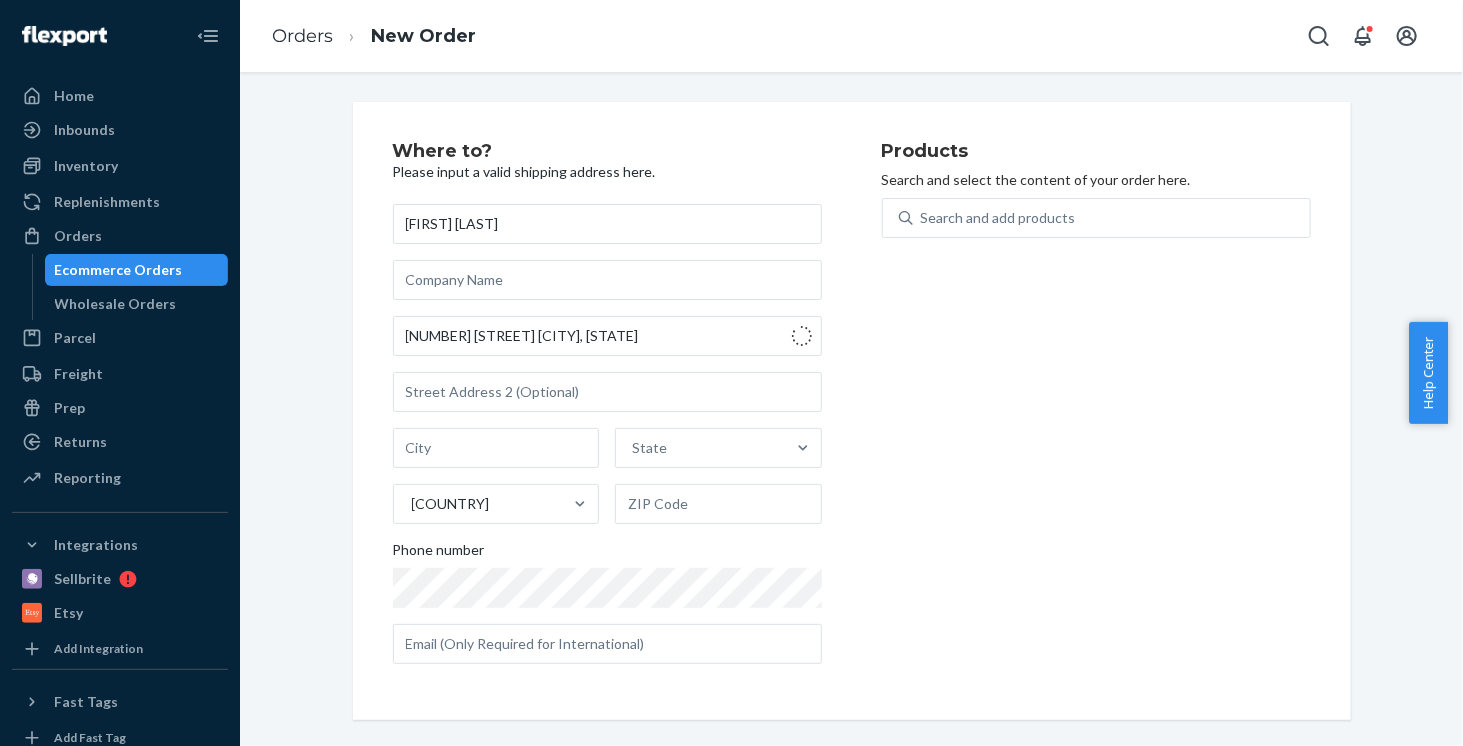 type on "[CITY]" 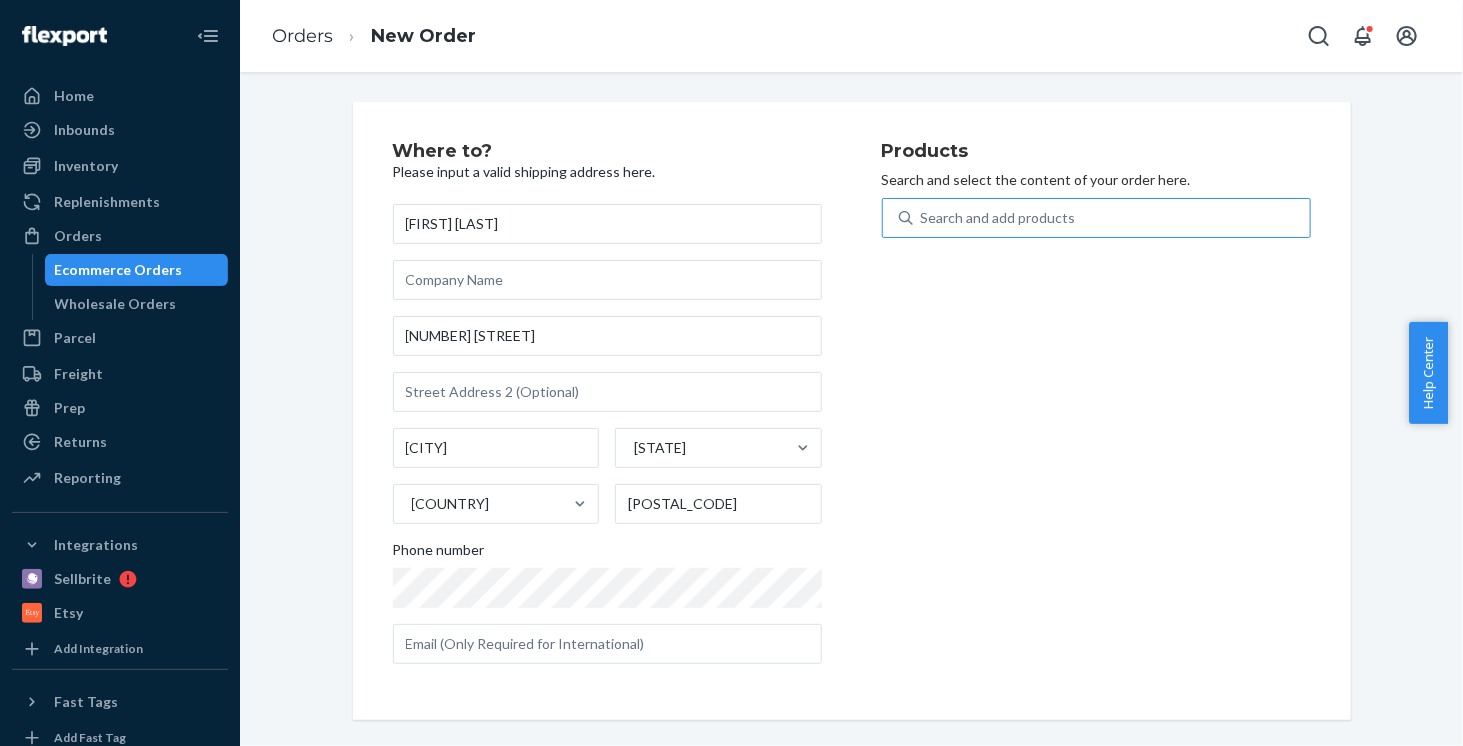 click on "Search and add products" at bounding box center [998, 218] 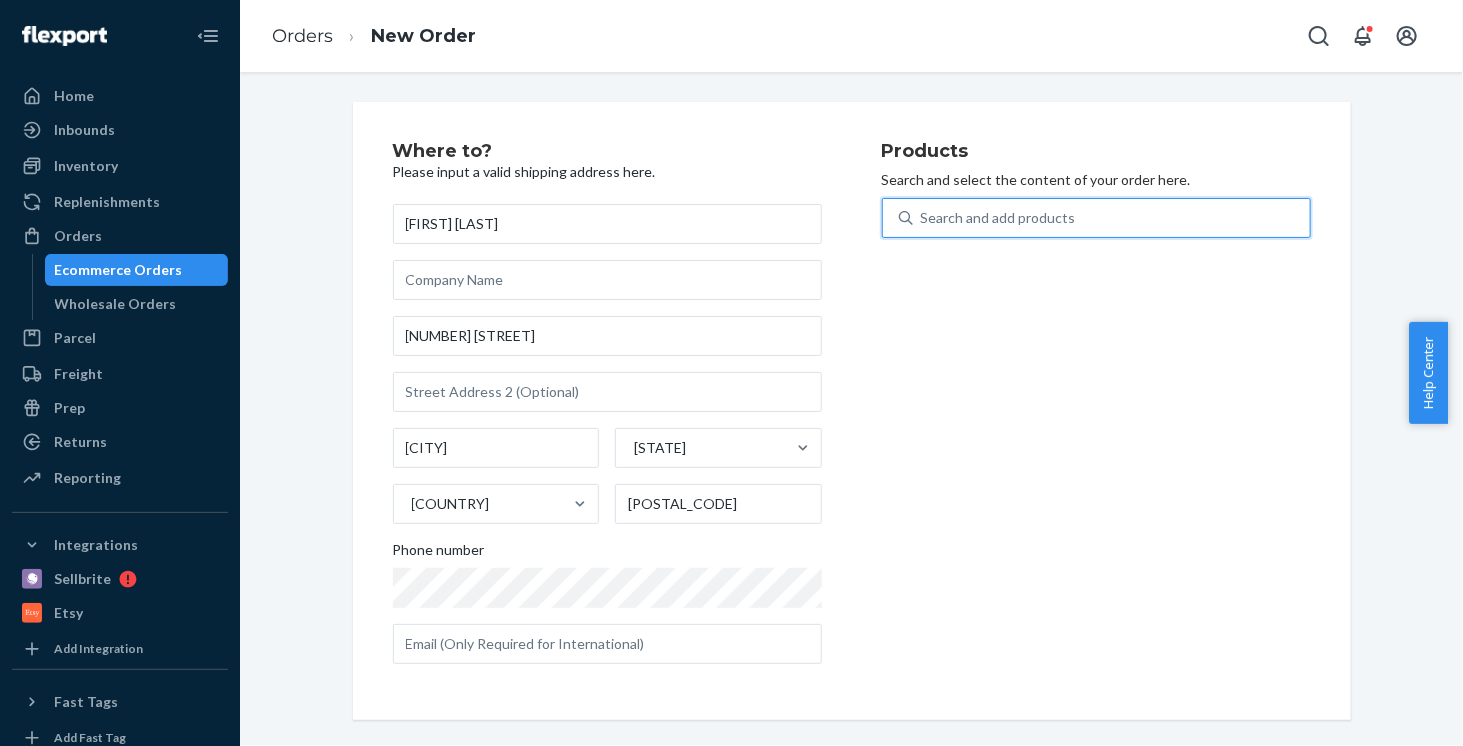 paste on "FBM_B084BXY6VH_FAIRY" 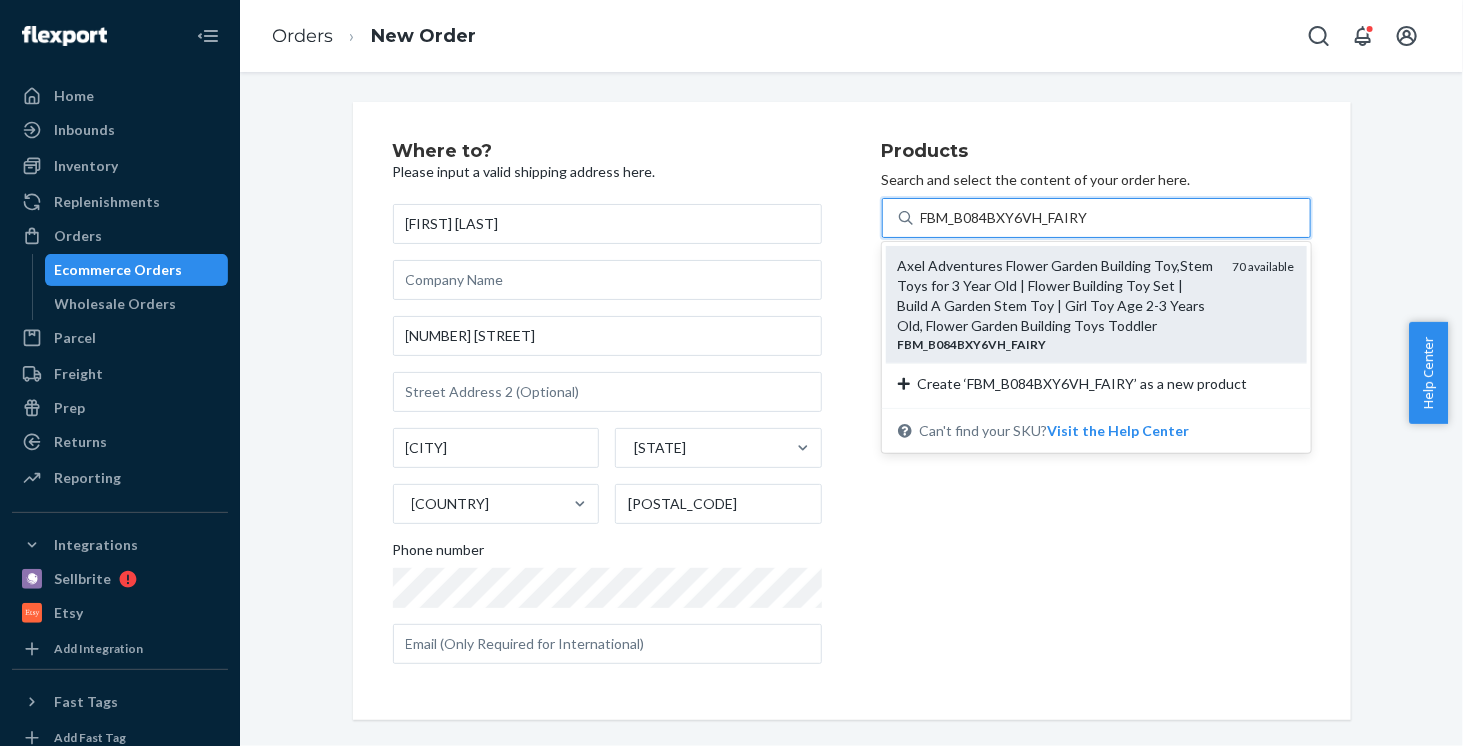 click on "Axel Adventures Flower Garden Building Toy,Stem Toys for 3 Year Old | Flower Building Toy Set | Build A Garden Stem Toy | Girl Toy Age 2-3 Years Old, Flower Garden Building Toys Toddler" at bounding box center (1057, 296) 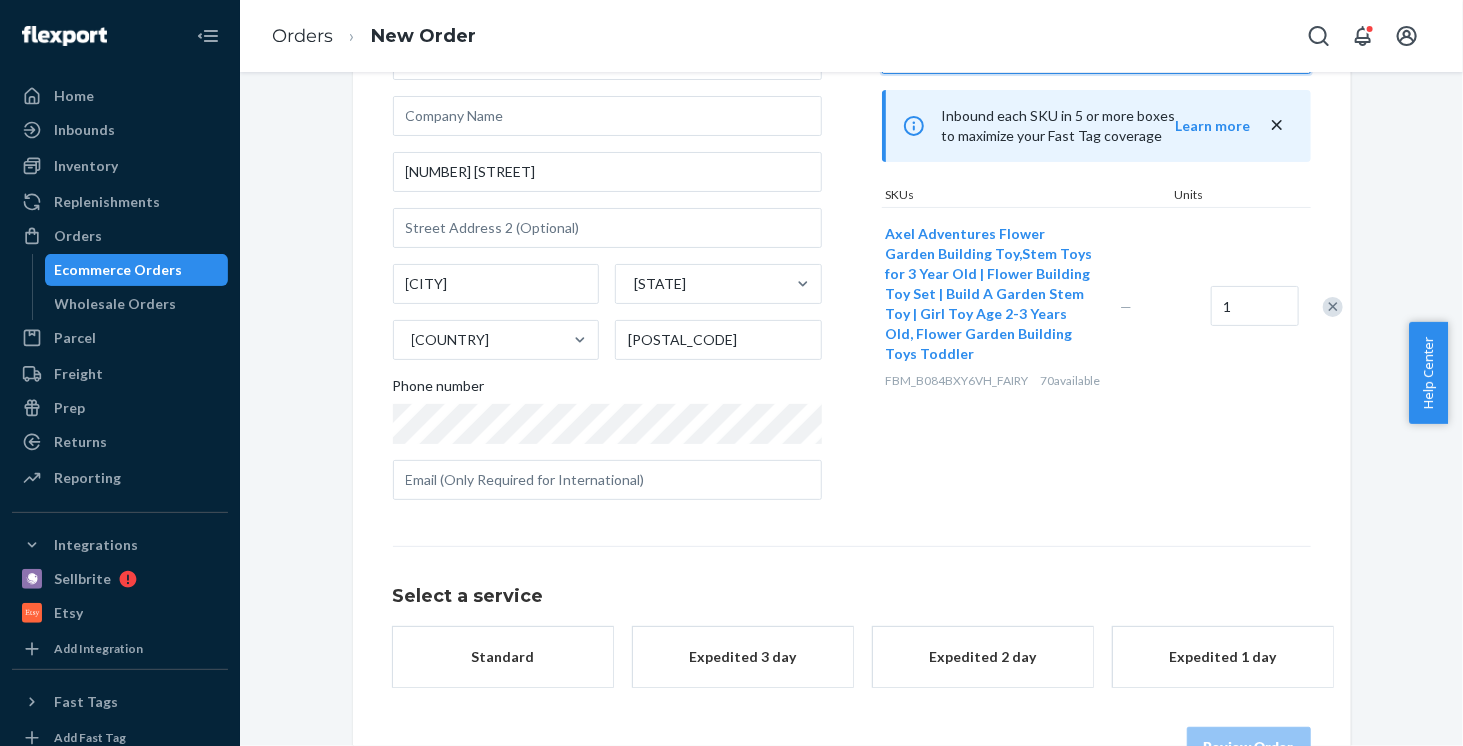 scroll, scrollTop: 224, scrollLeft: 0, axis: vertical 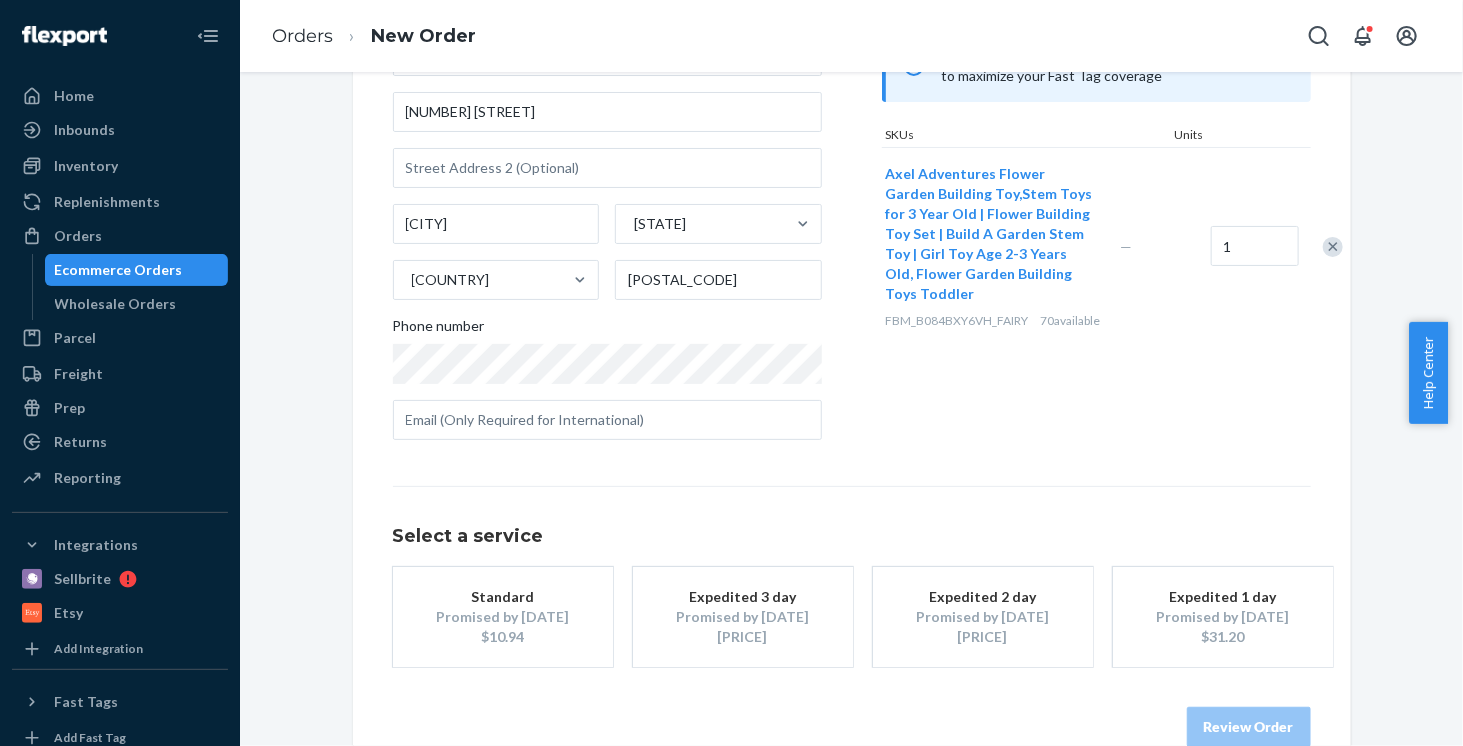click on "Promised by [DATE]" at bounding box center (503, 617) 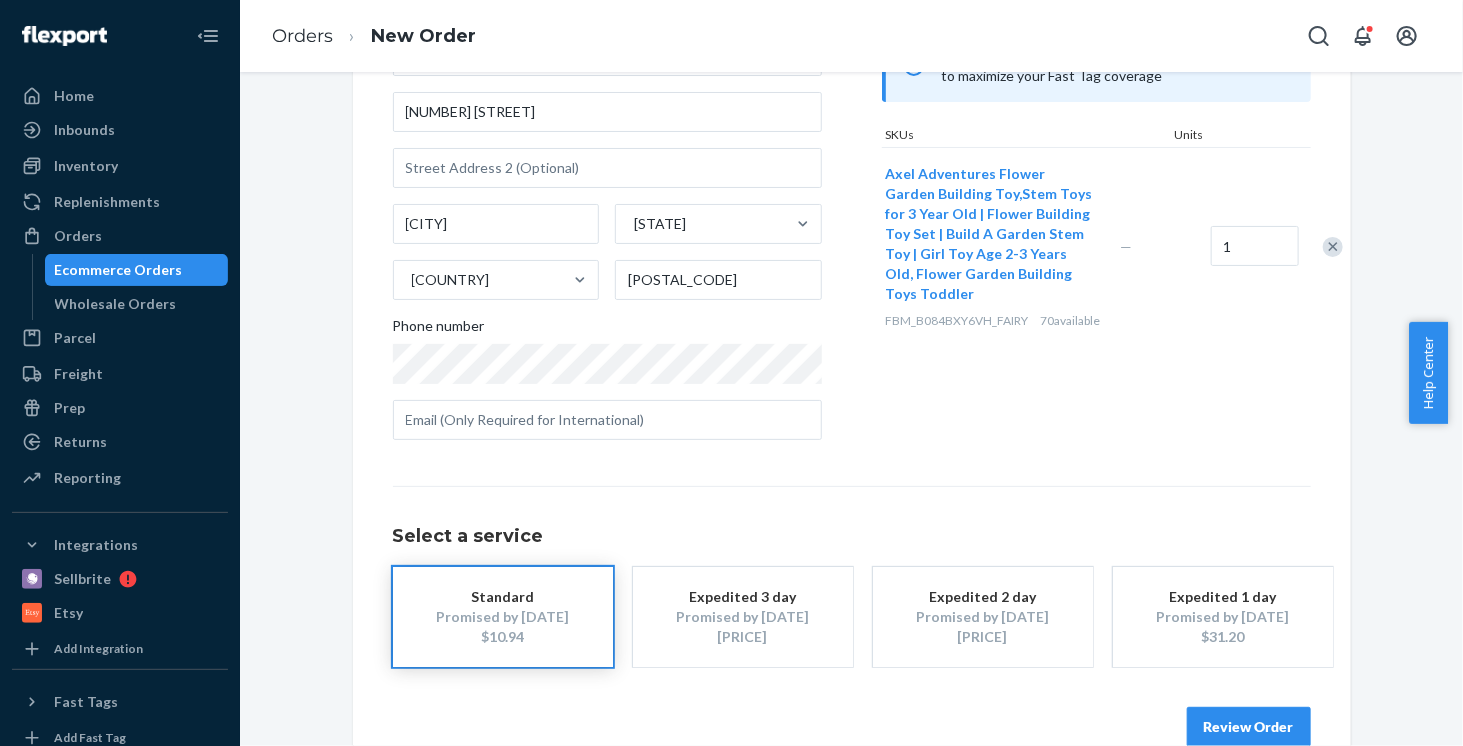 click on "Review Order" at bounding box center (1249, 727) 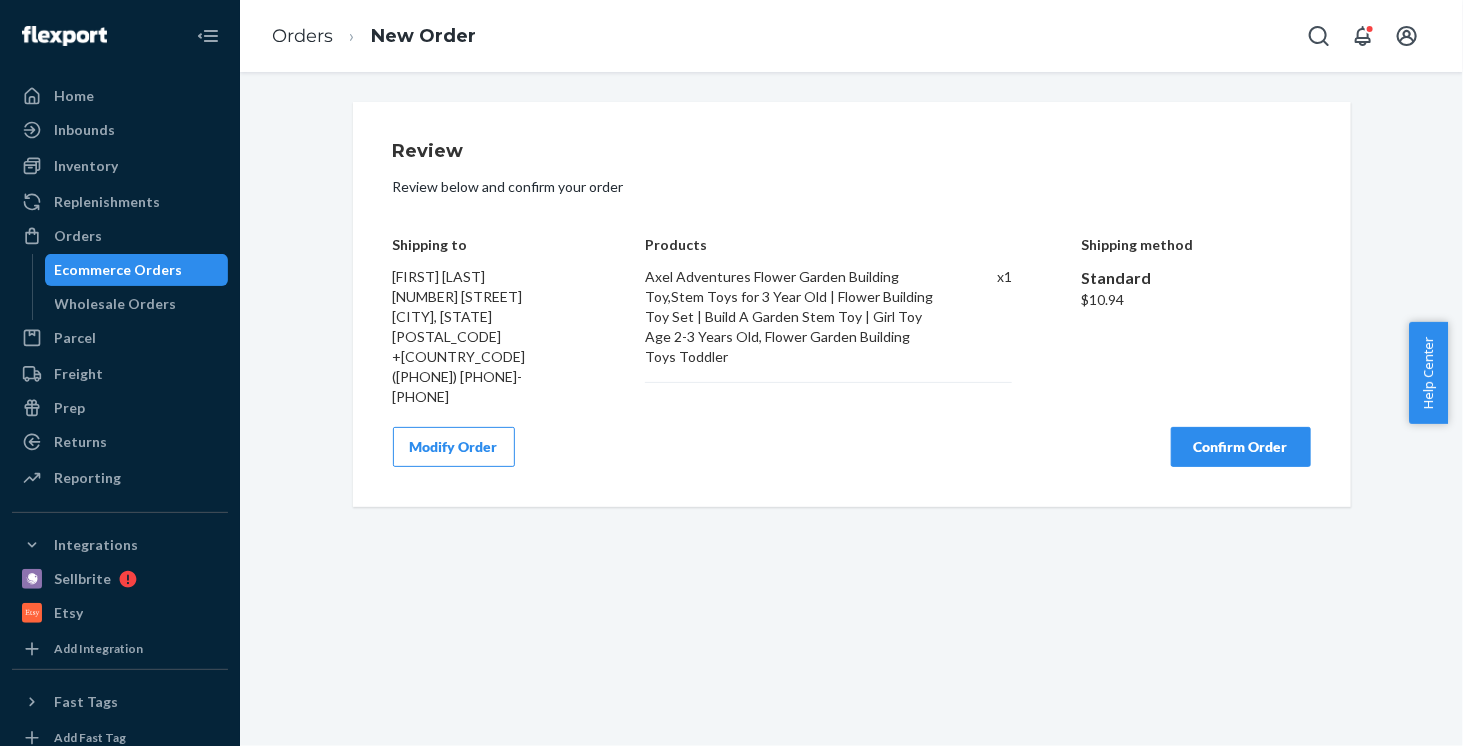 click on "Confirm Order" at bounding box center (1241, 447) 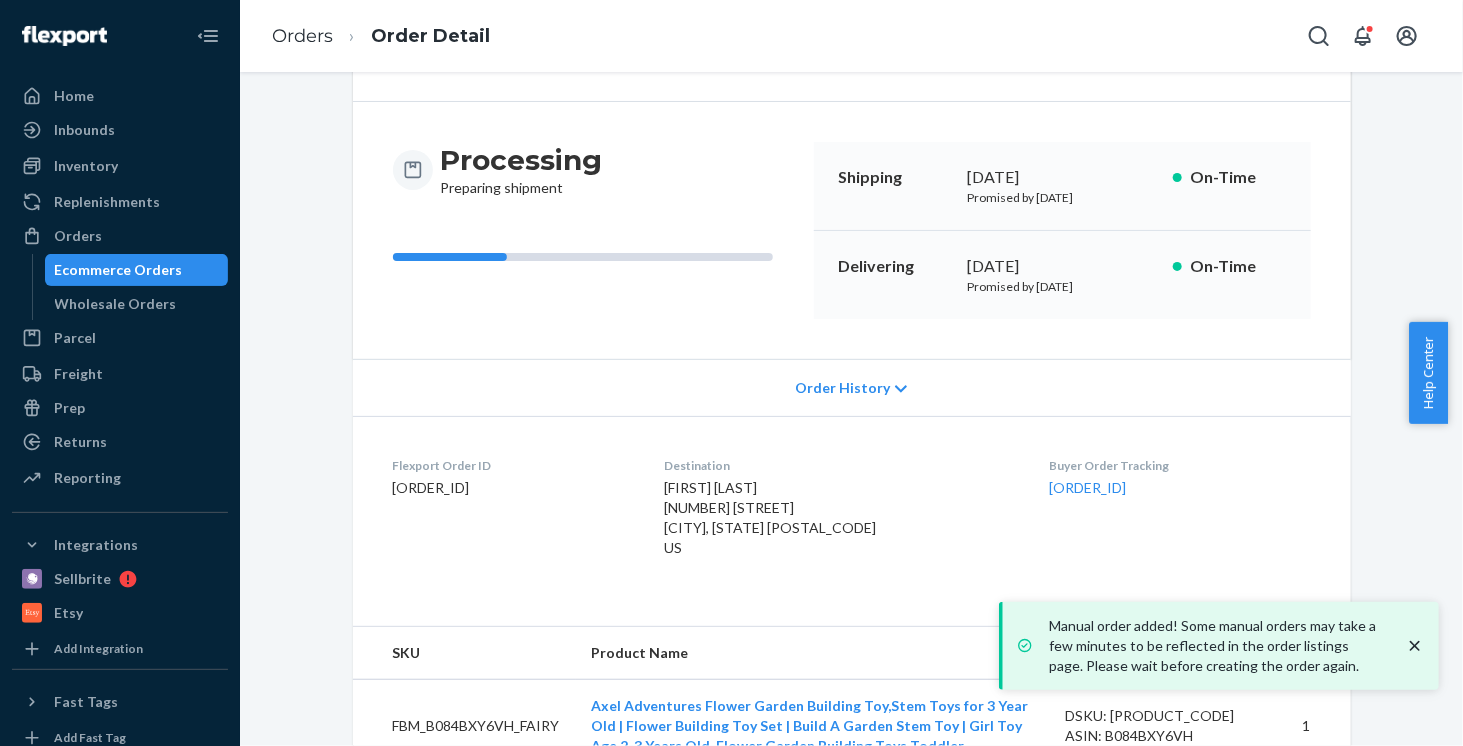 scroll, scrollTop: 190, scrollLeft: 0, axis: vertical 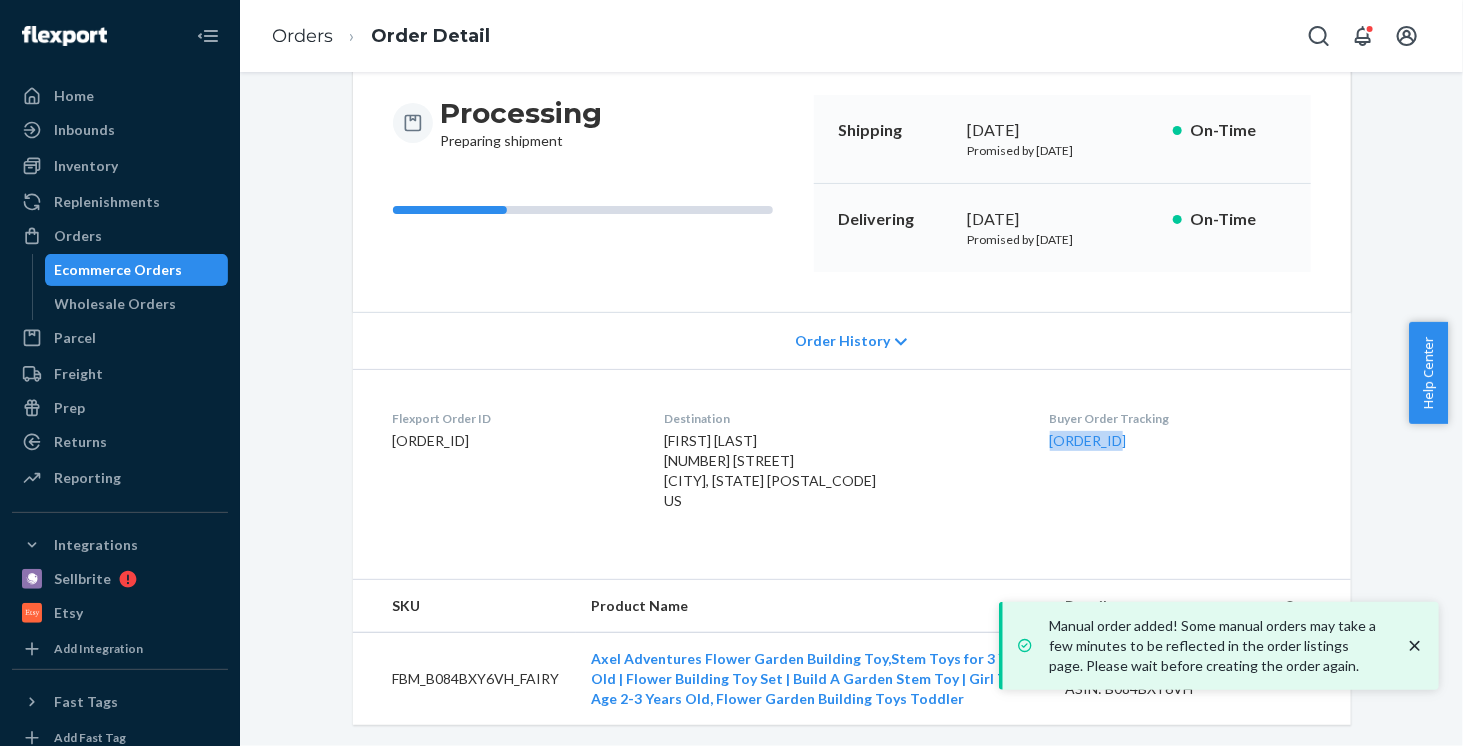 drag, startPoint x: 1022, startPoint y: 449, endPoint x: 1114, endPoint y: 449, distance: 92 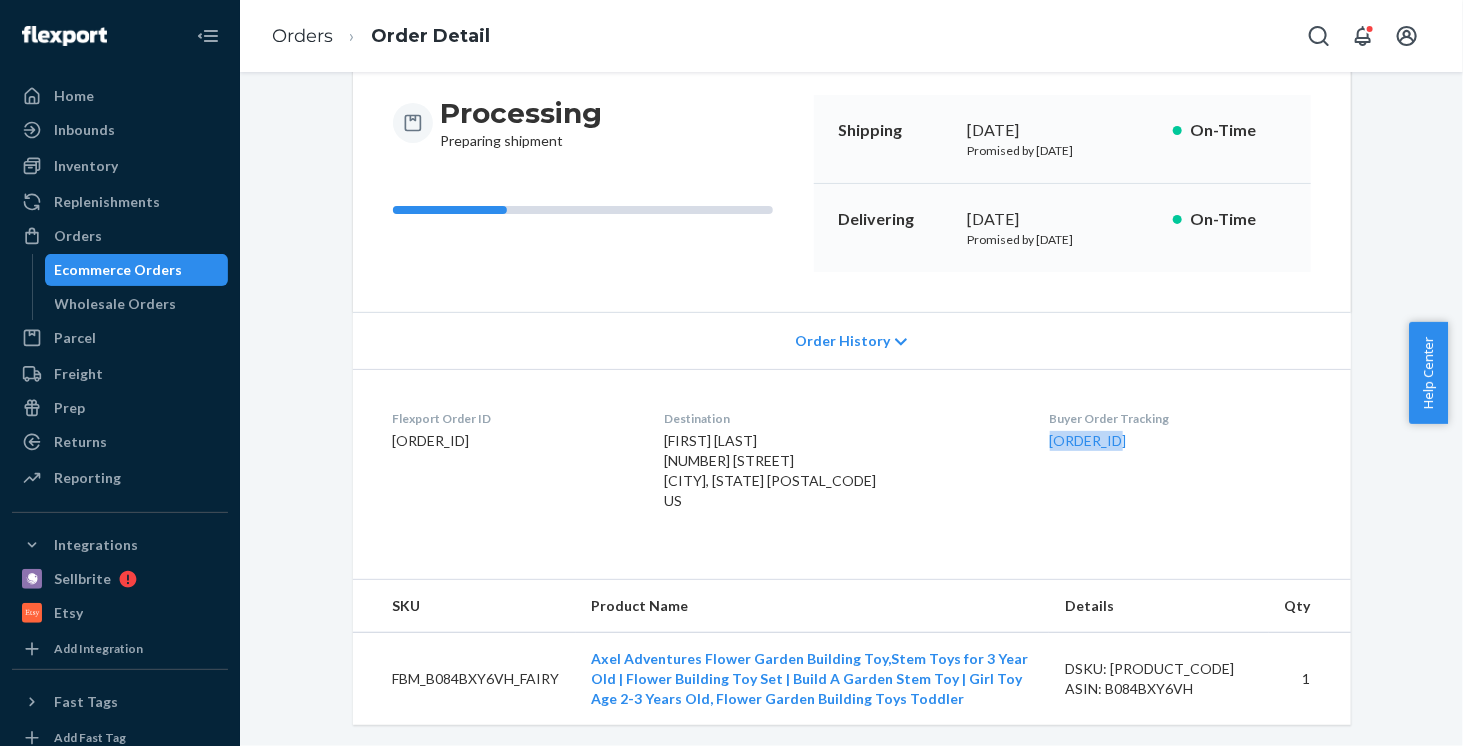 scroll, scrollTop: 0, scrollLeft: 0, axis: both 